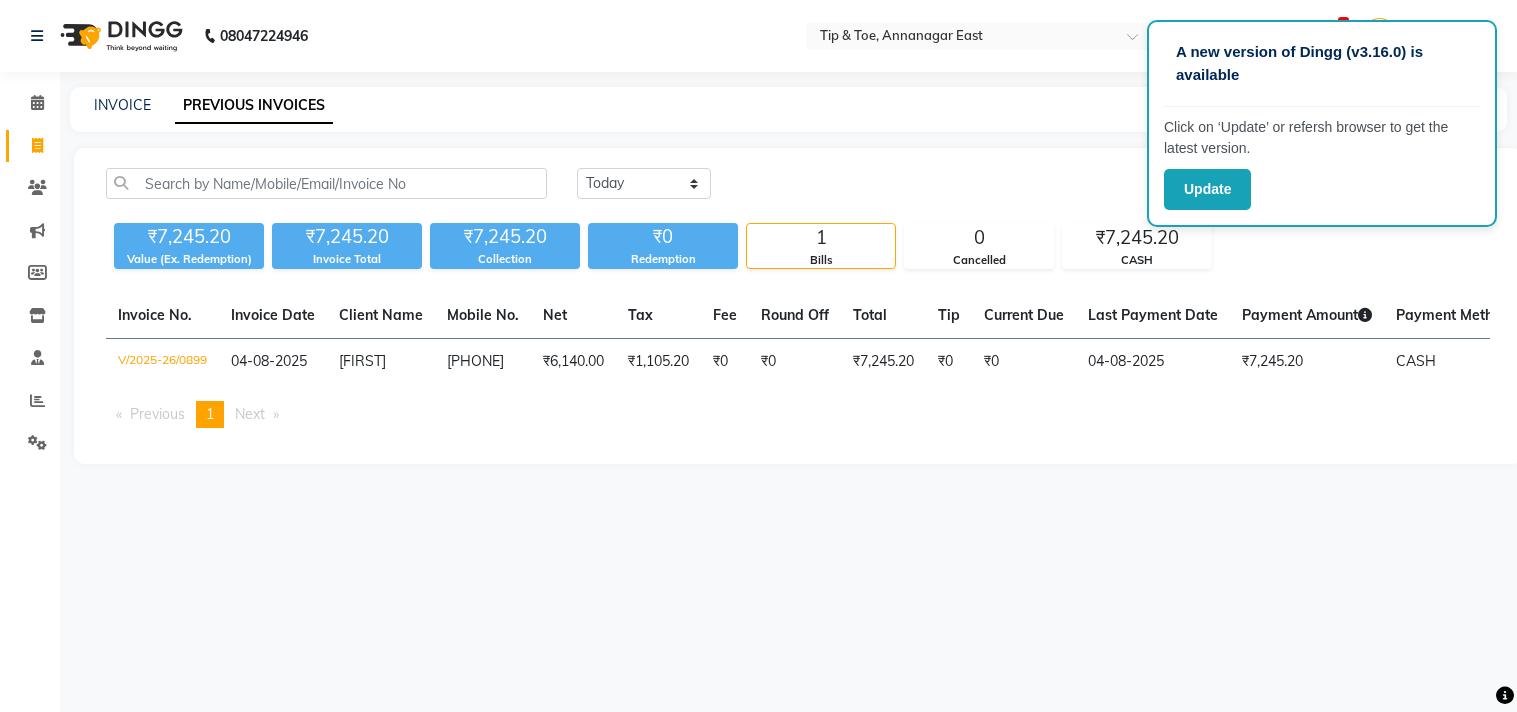 scroll, scrollTop: 0, scrollLeft: 0, axis: both 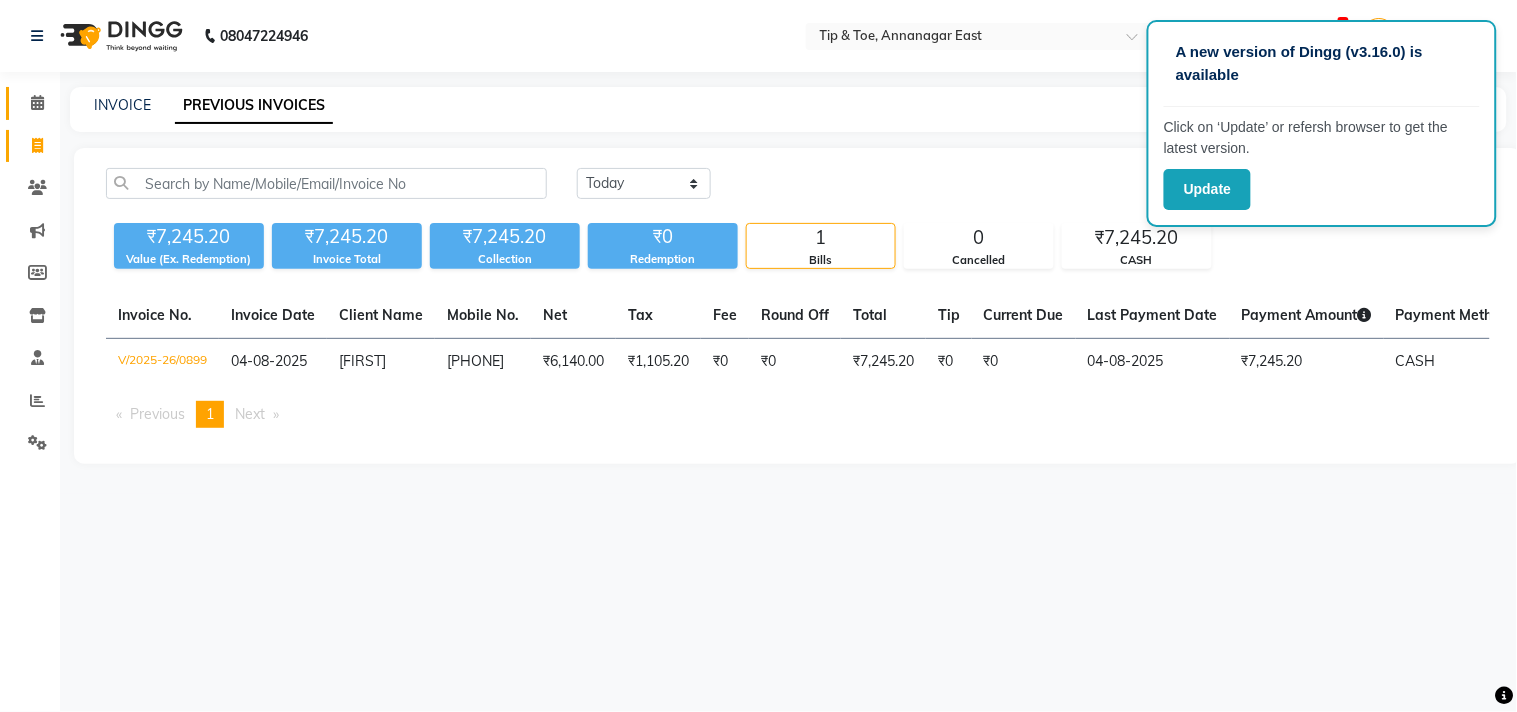click 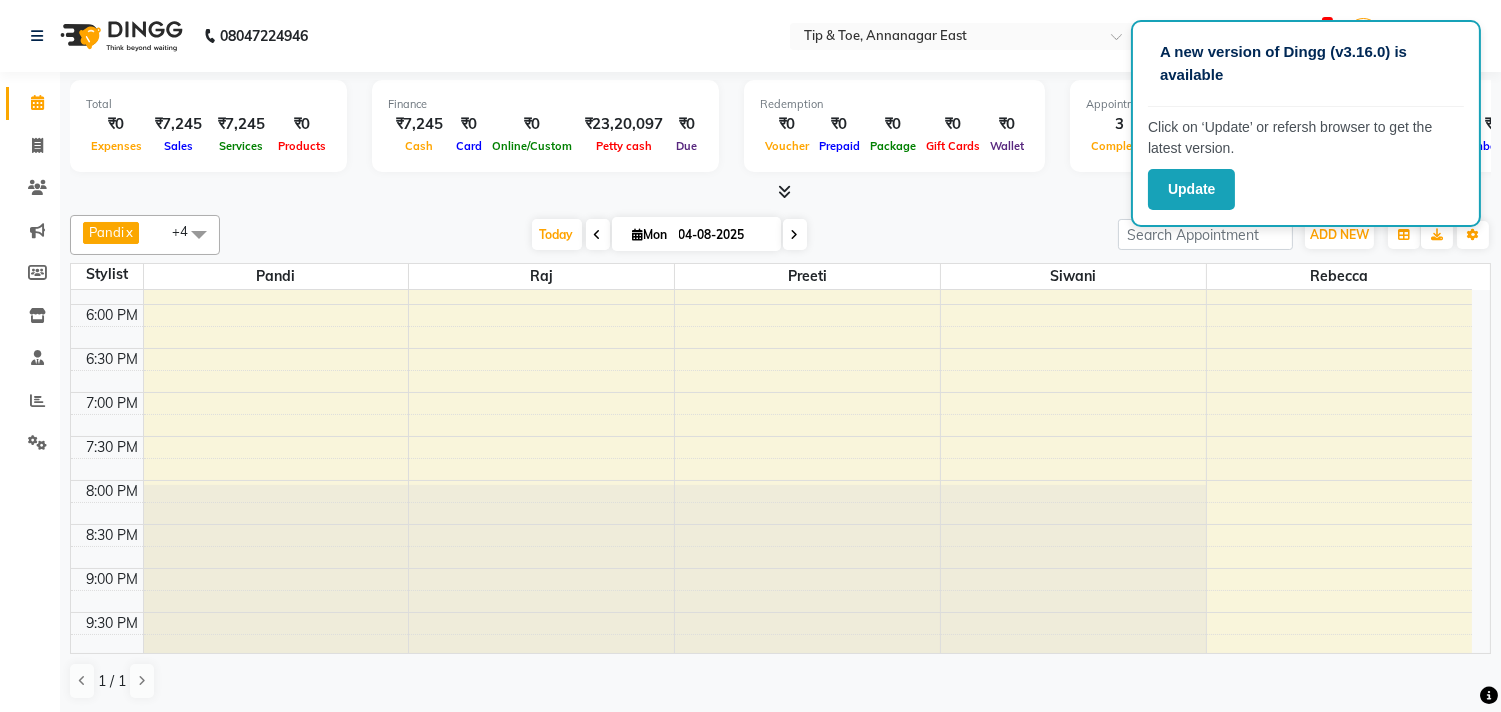 scroll, scrollTop: 873, scrollLeft: 0, axis: vertical 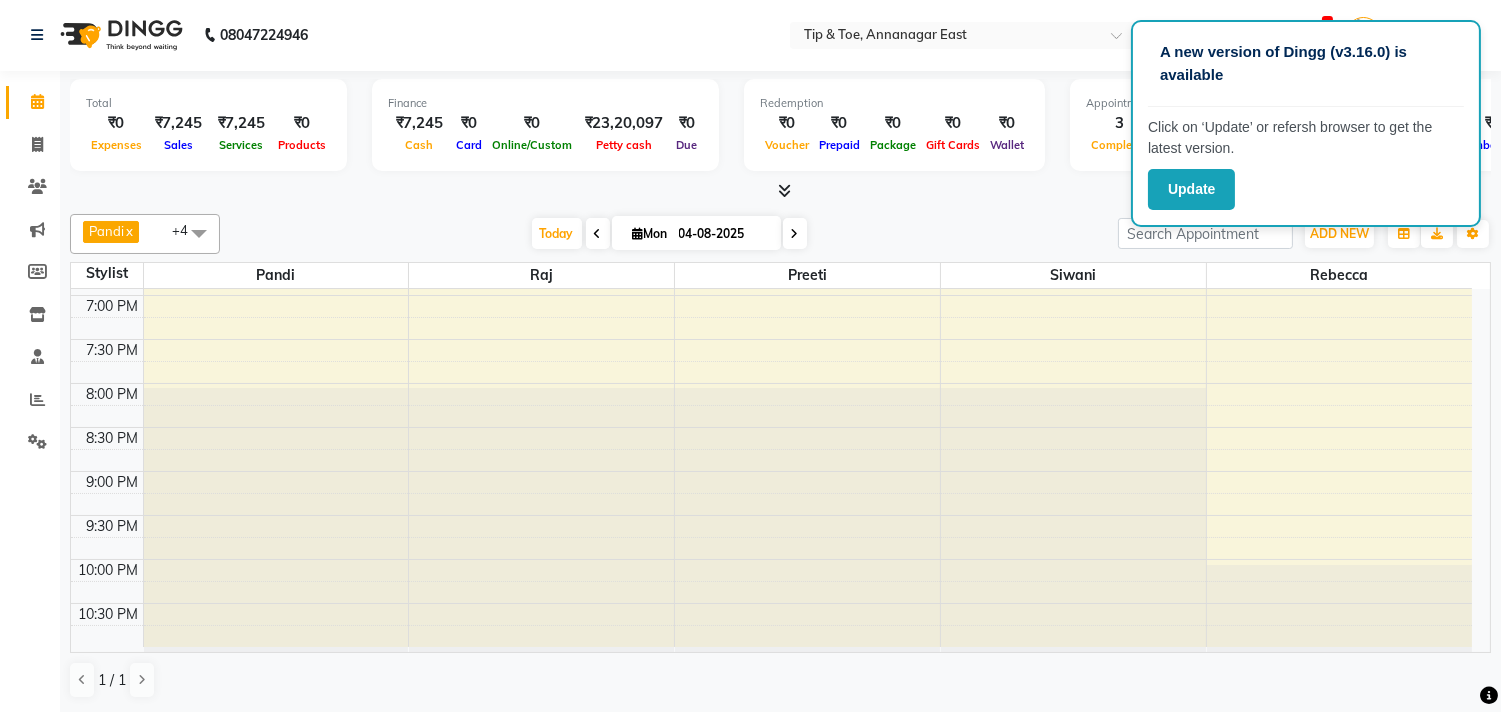 click on "Today  Mon 04-08-2025" at bounding box center (669, 234) 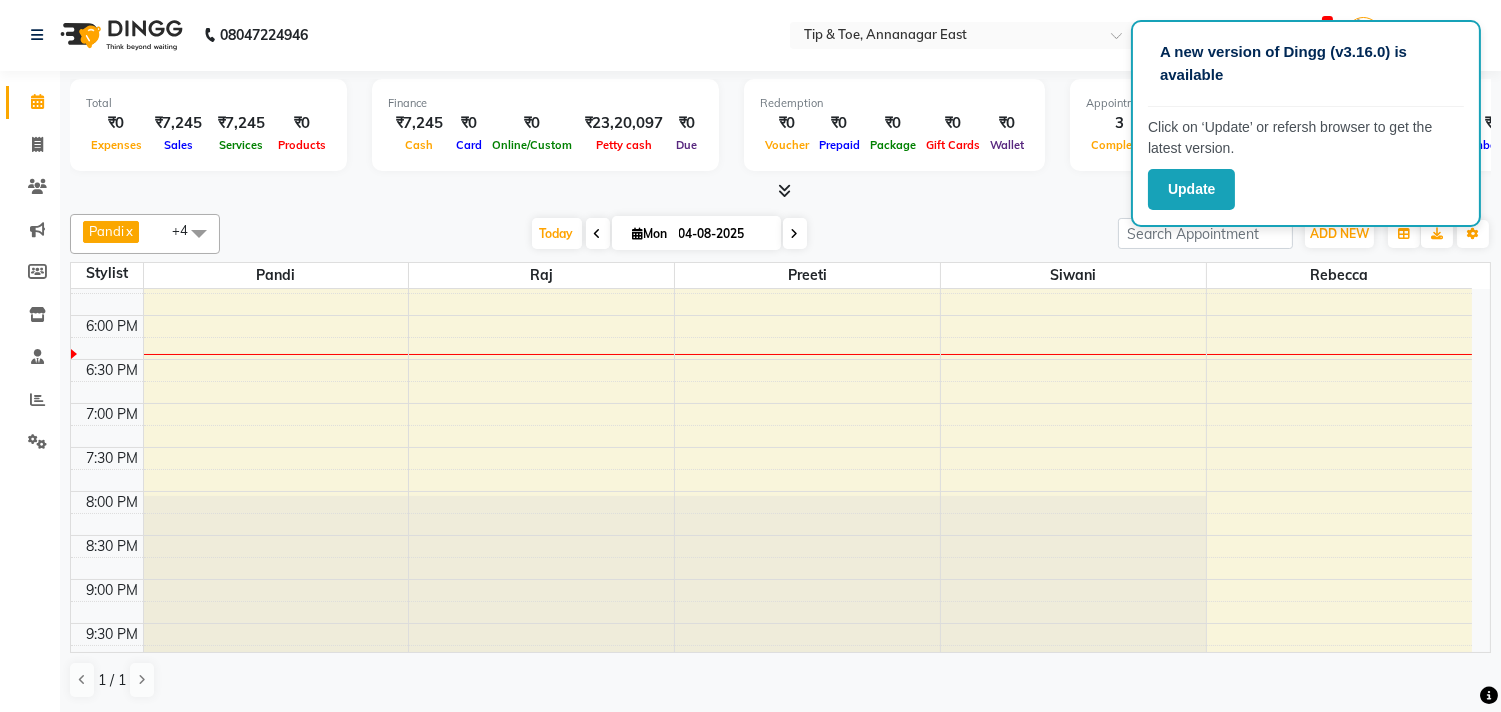 scroll, scrollTop: 762, scrollLeft: 0, axis: vertical 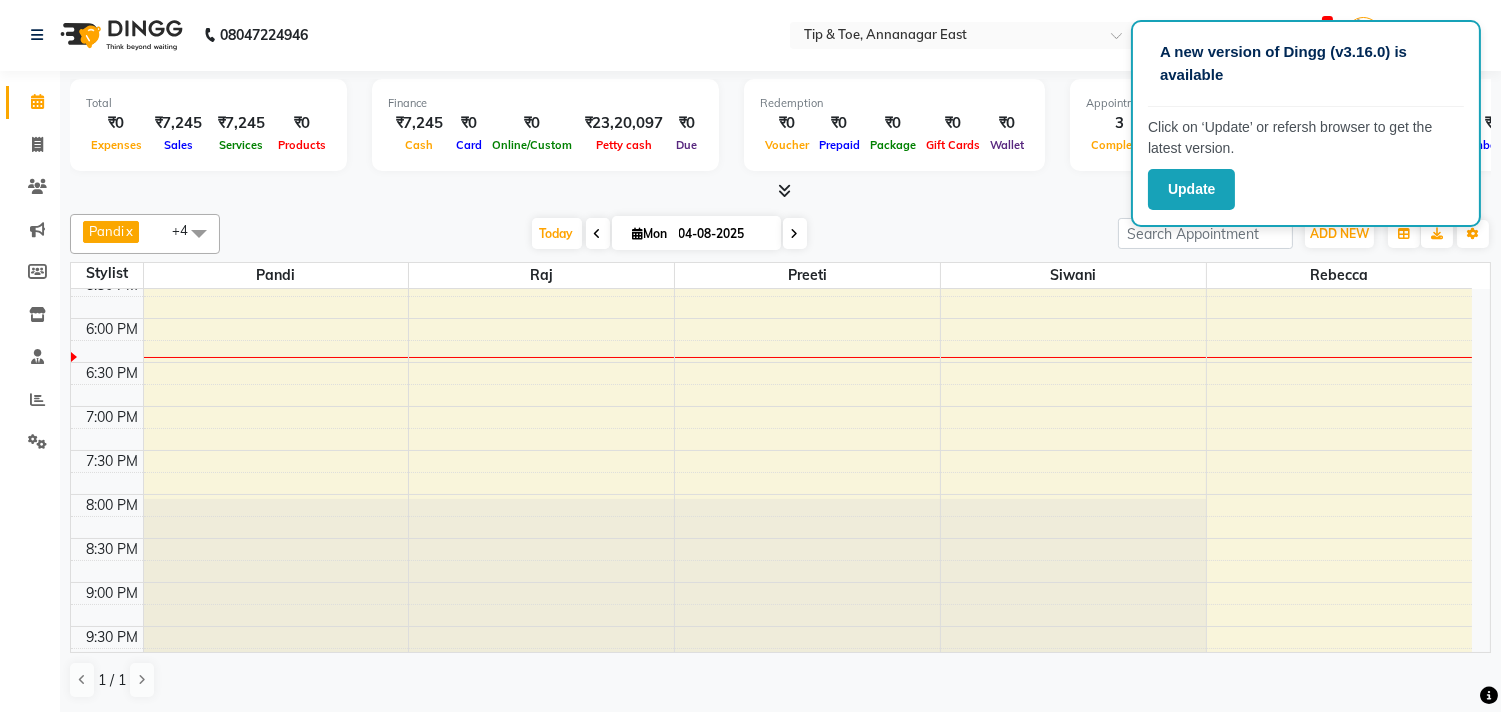 click at bounding box center [795, 233] 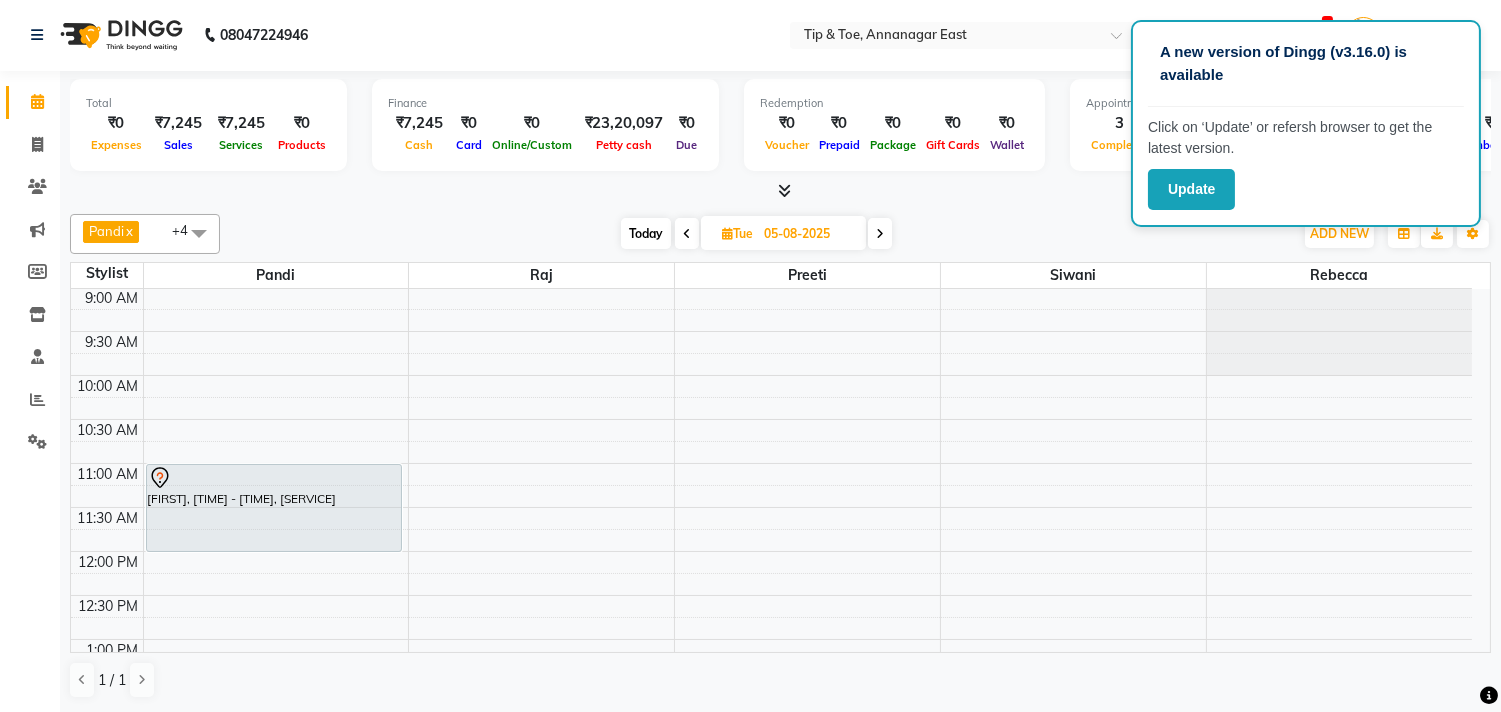 scroll, scrollTop: 0, scrollLeft: 0, axis: both 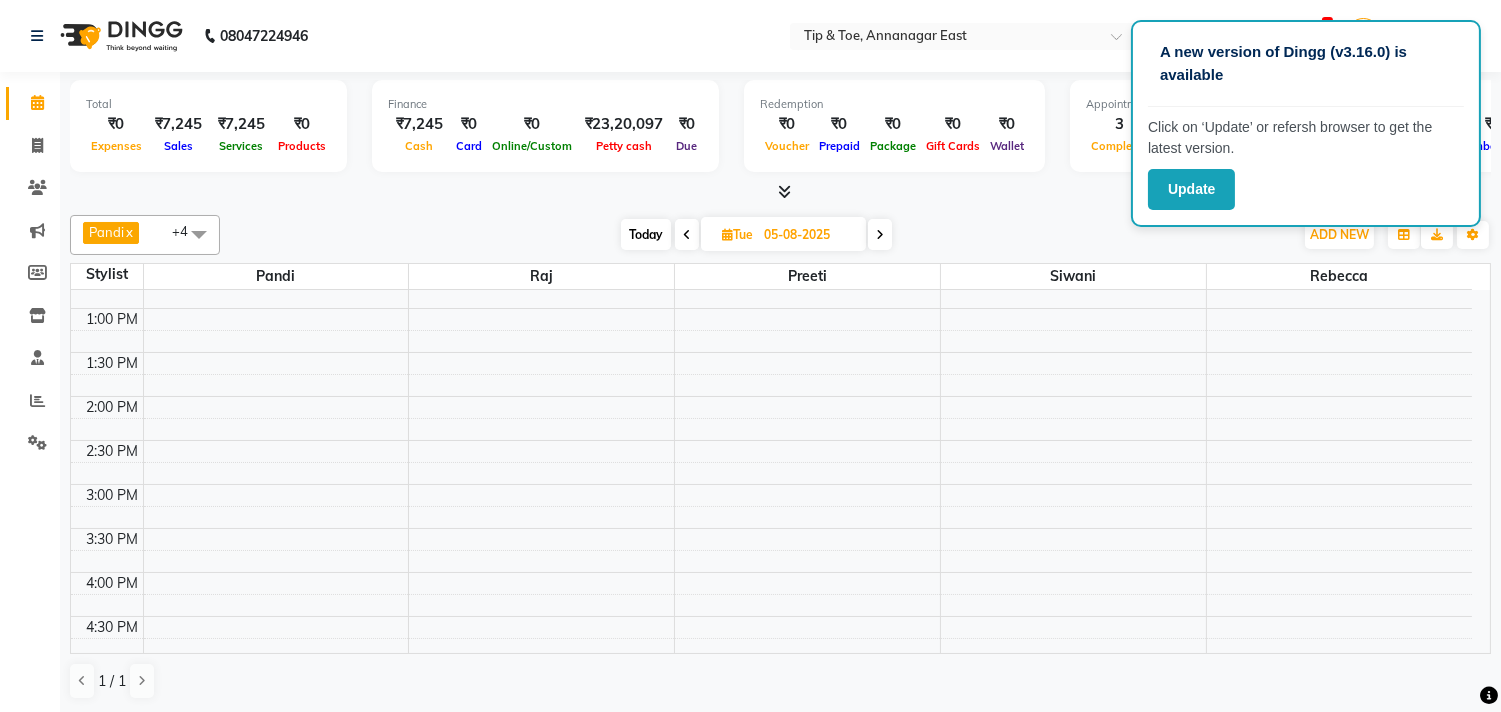 click on "Today" at bounding box center (646, 234) 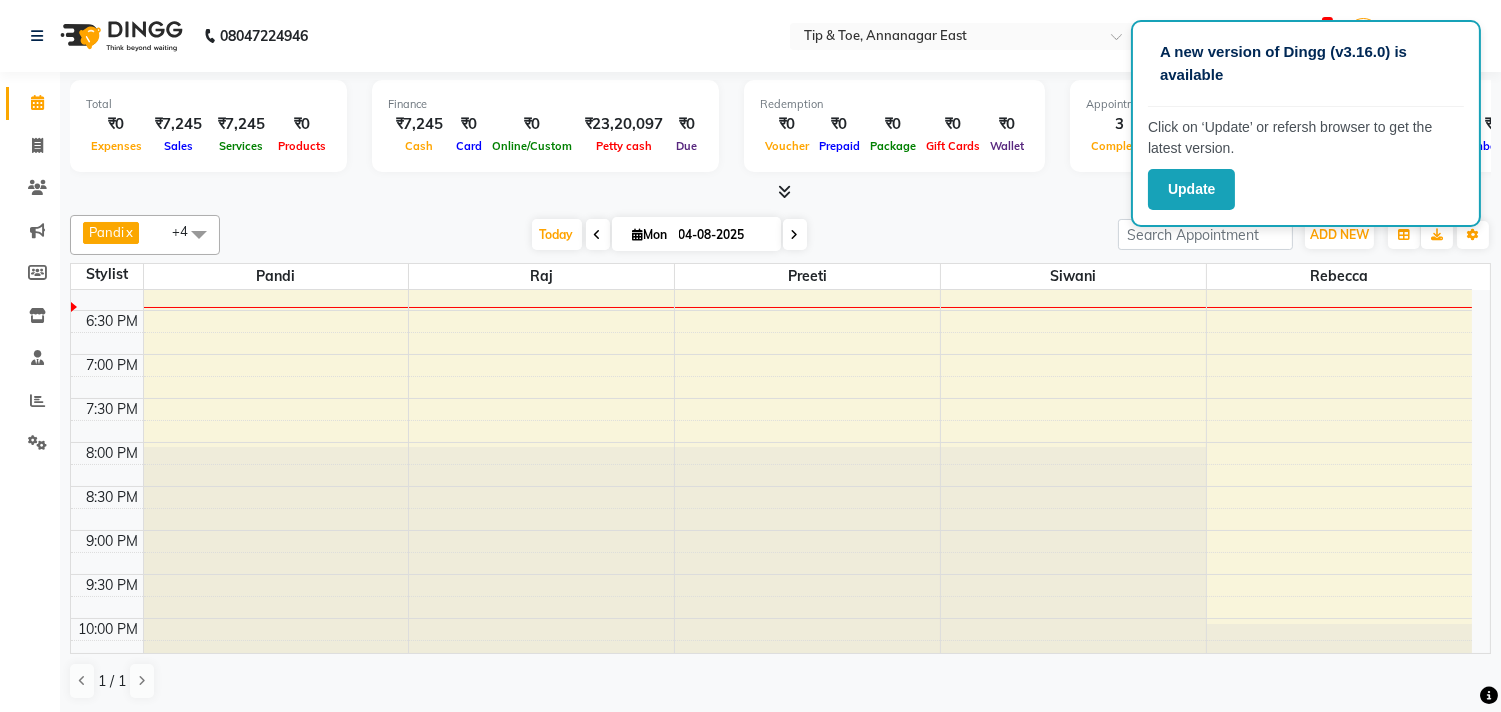scroll, scrollTop: 873, scrollLeft: 0, axis: vertical 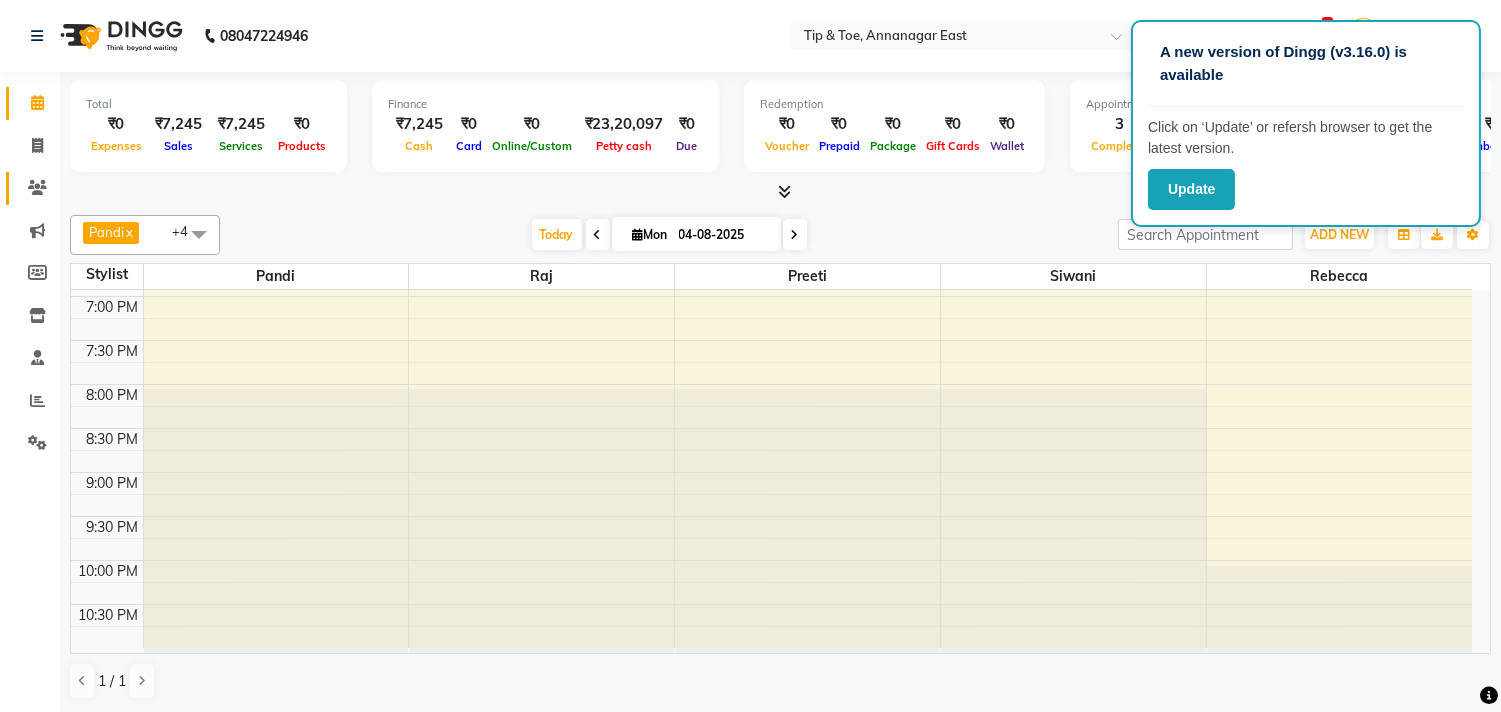 click on "Clients" 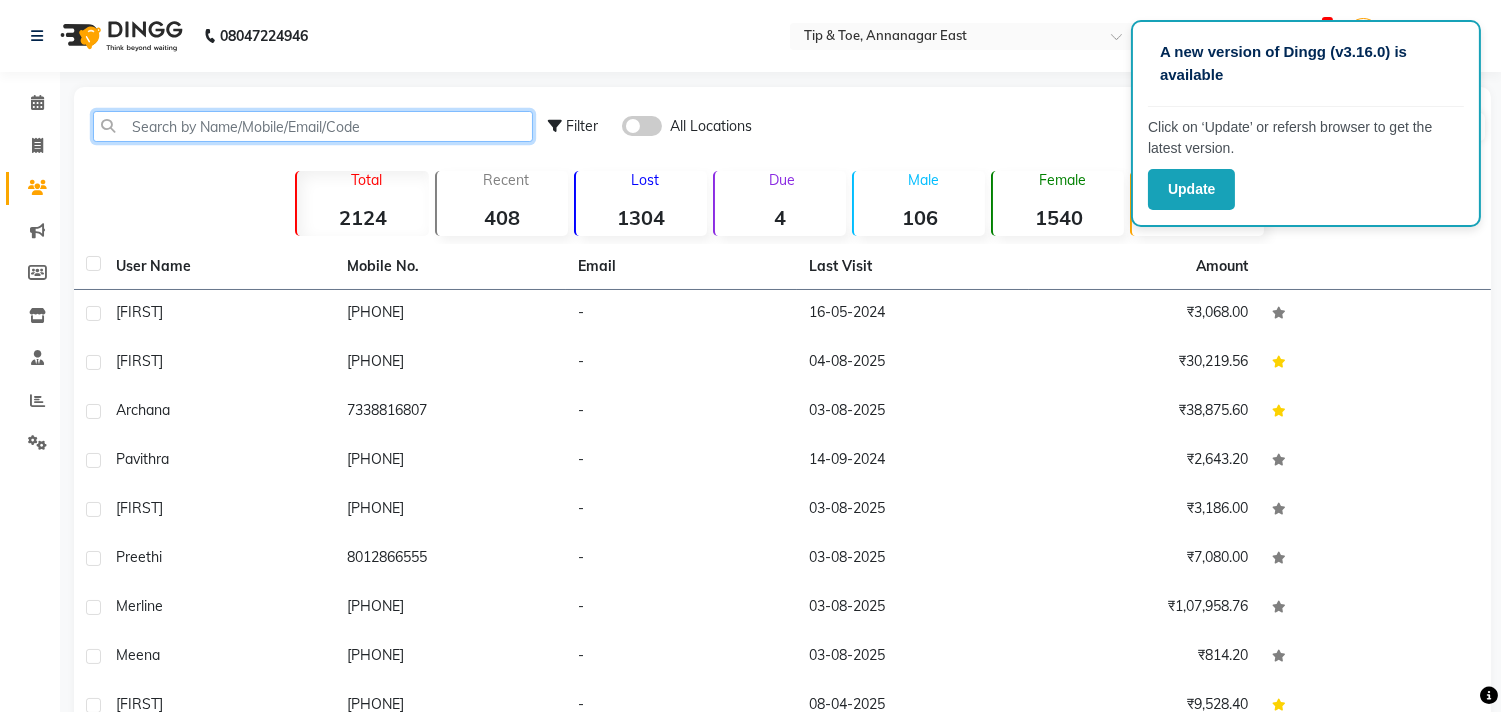 click 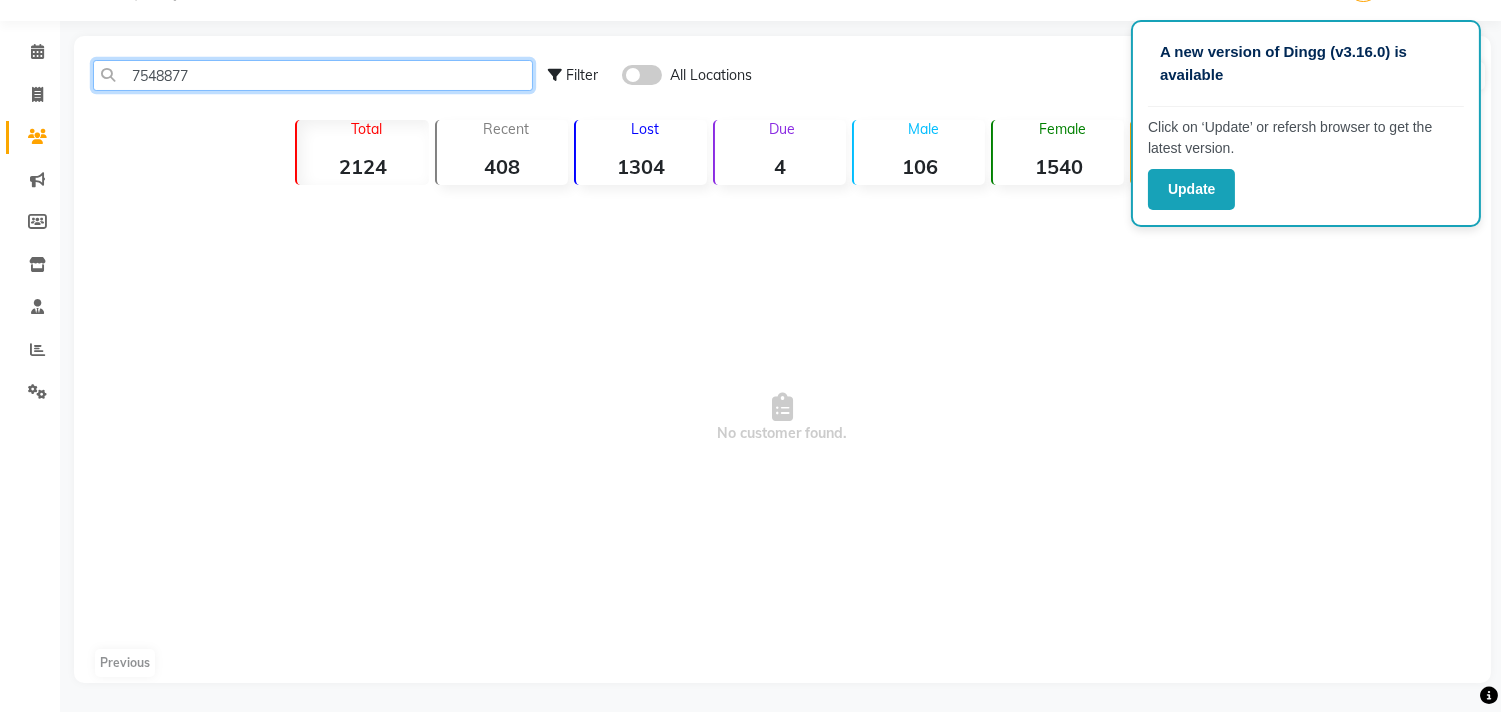 scroll, scrollTop: 0, scrollLeft: 0, axis: both 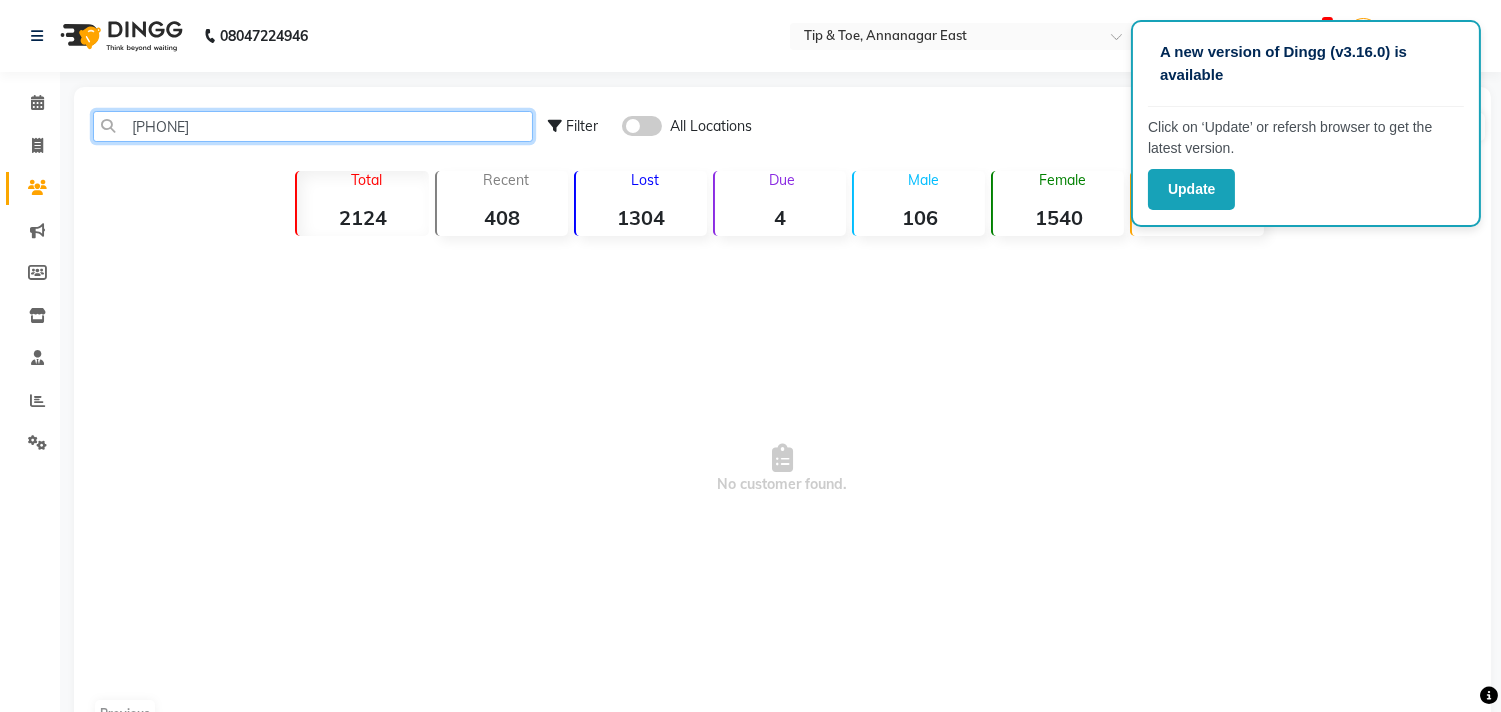 click on "[PHONE]" 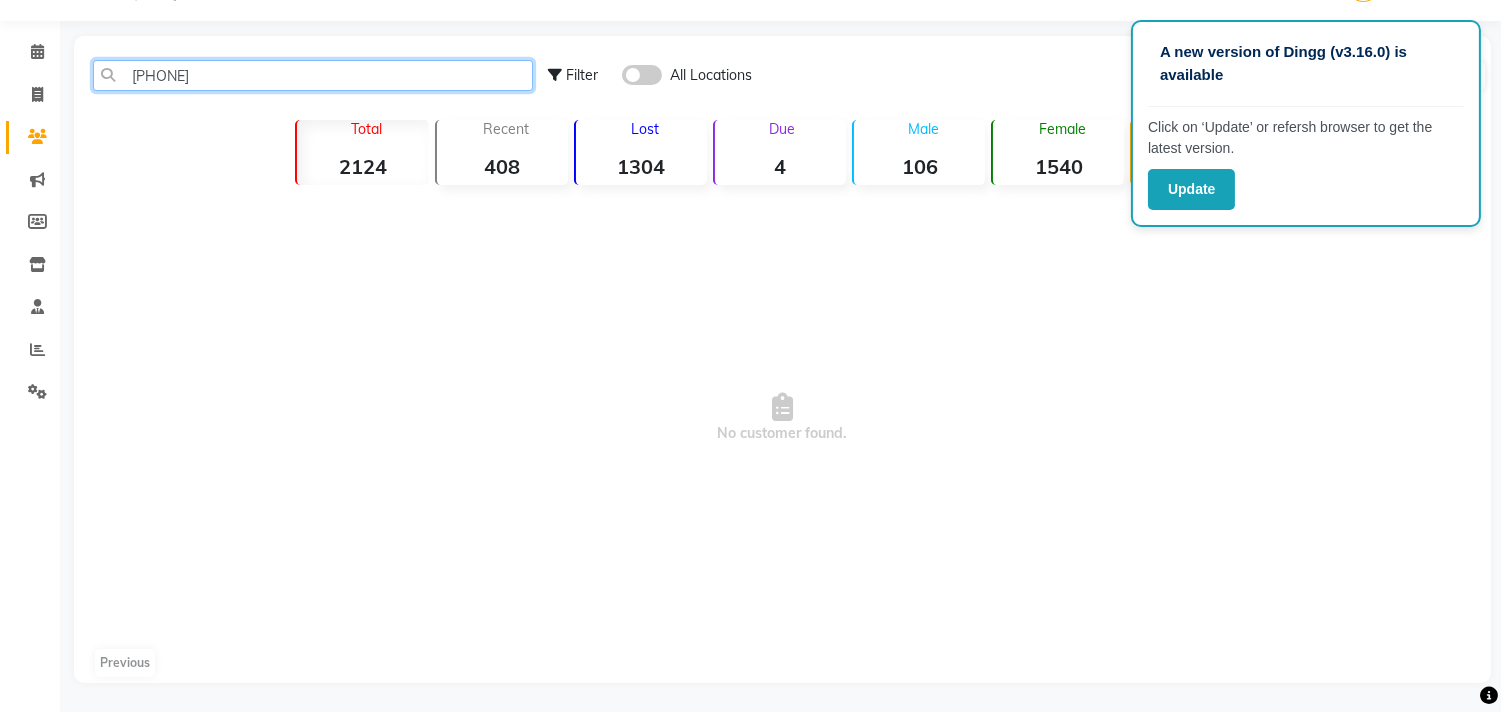 scroll, scrollTop: 0, scrollLeft: 0, axis: both 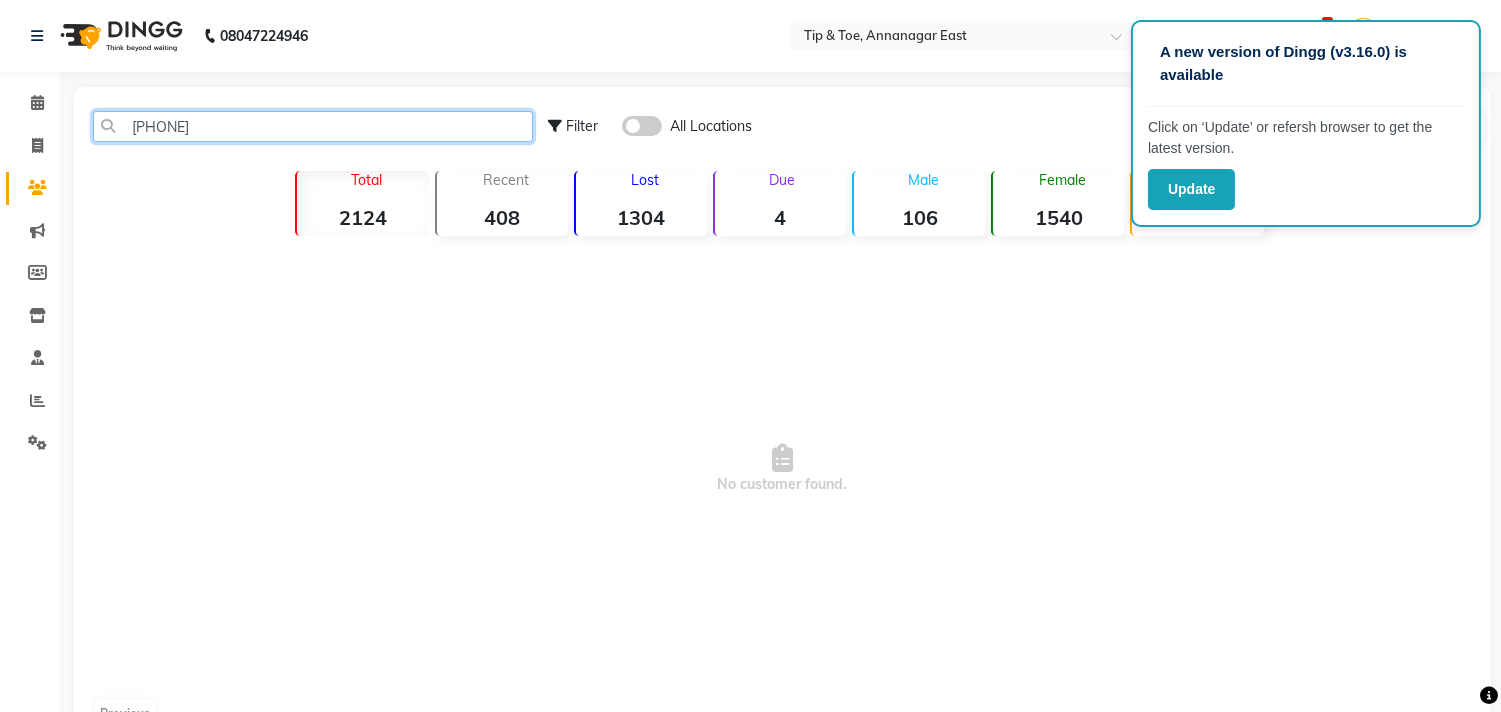 click on "[PHONE]" 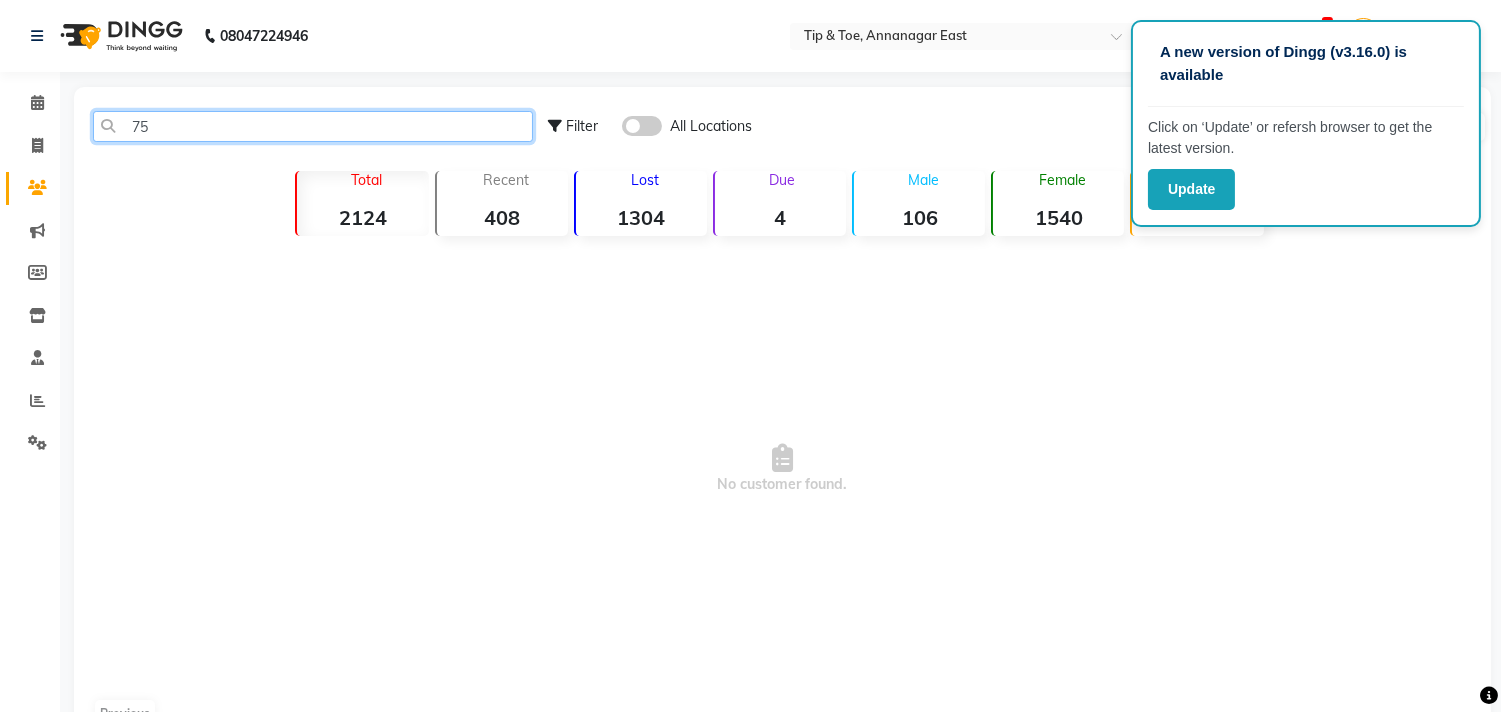 type on "7" 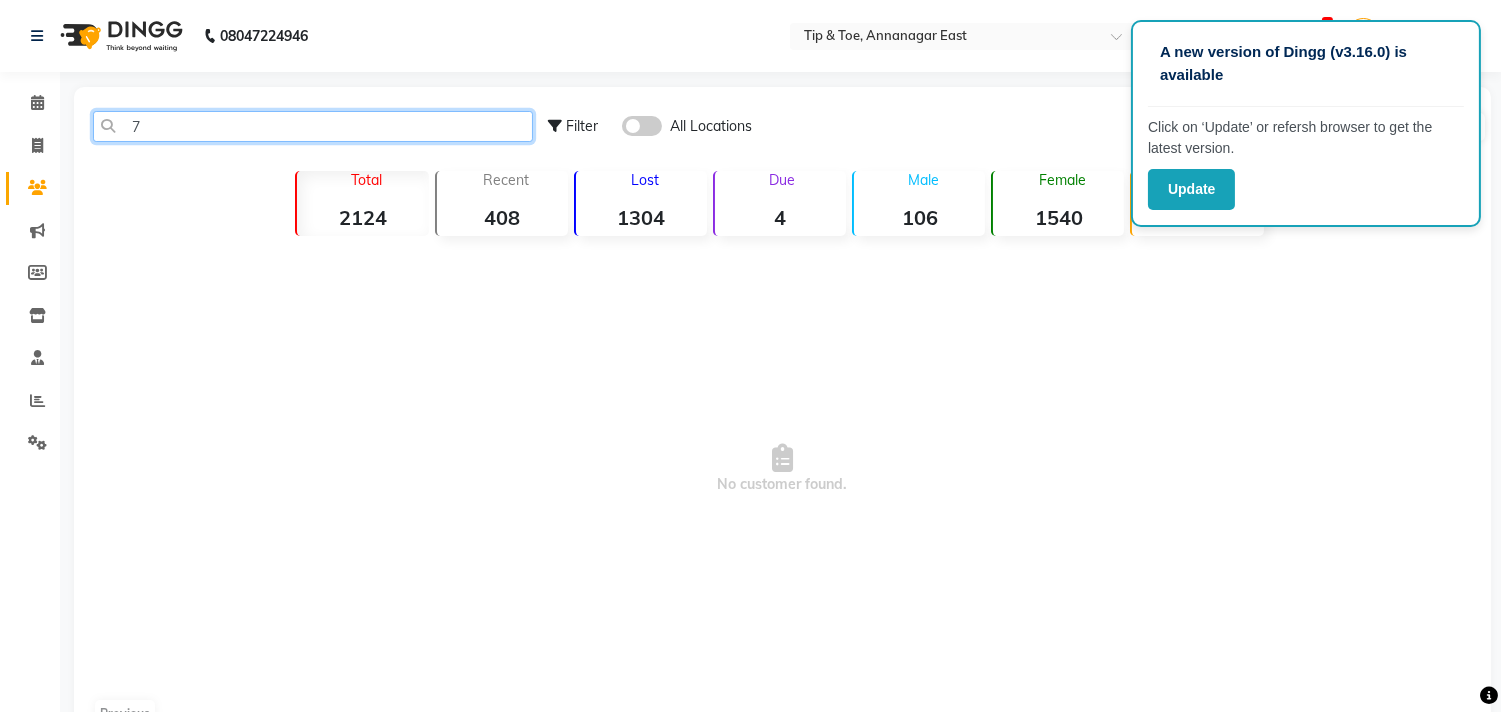 type 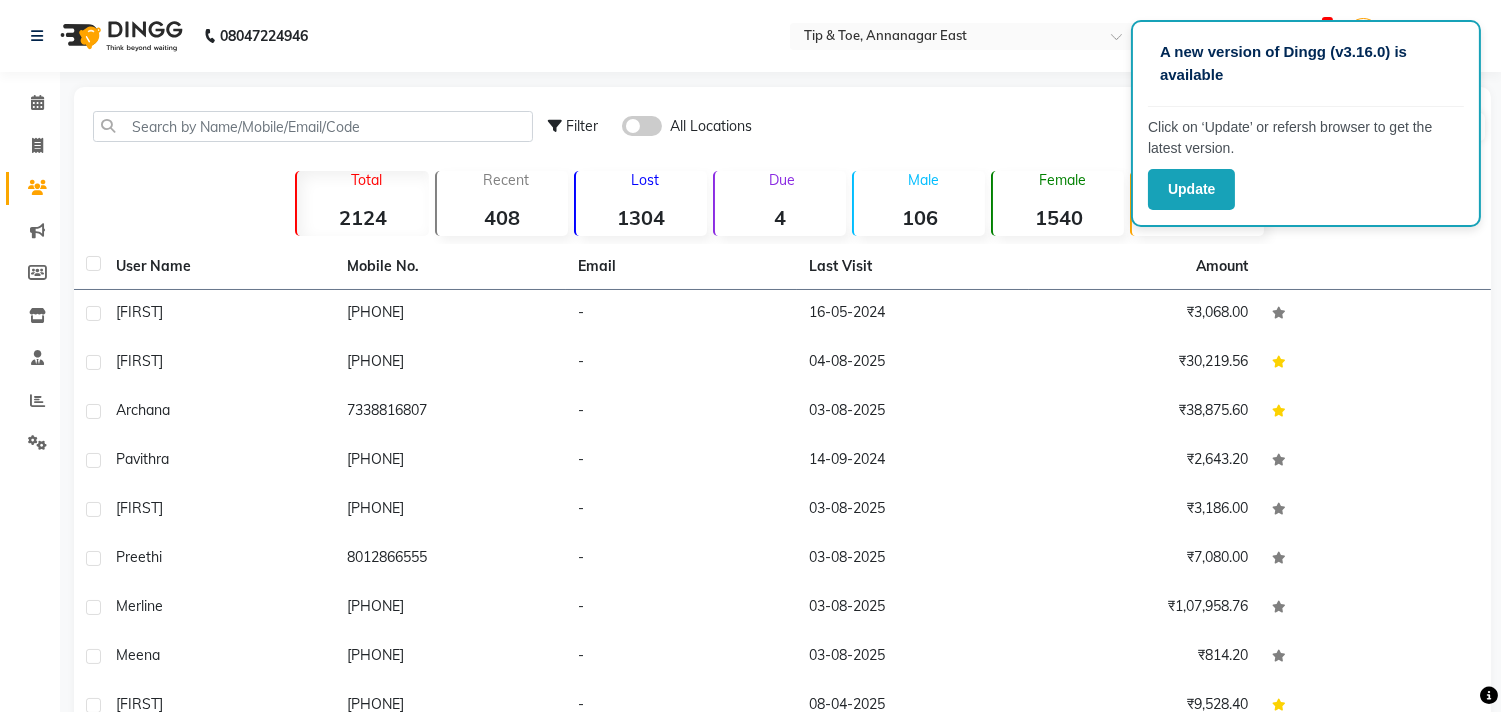 click on "Calendar" 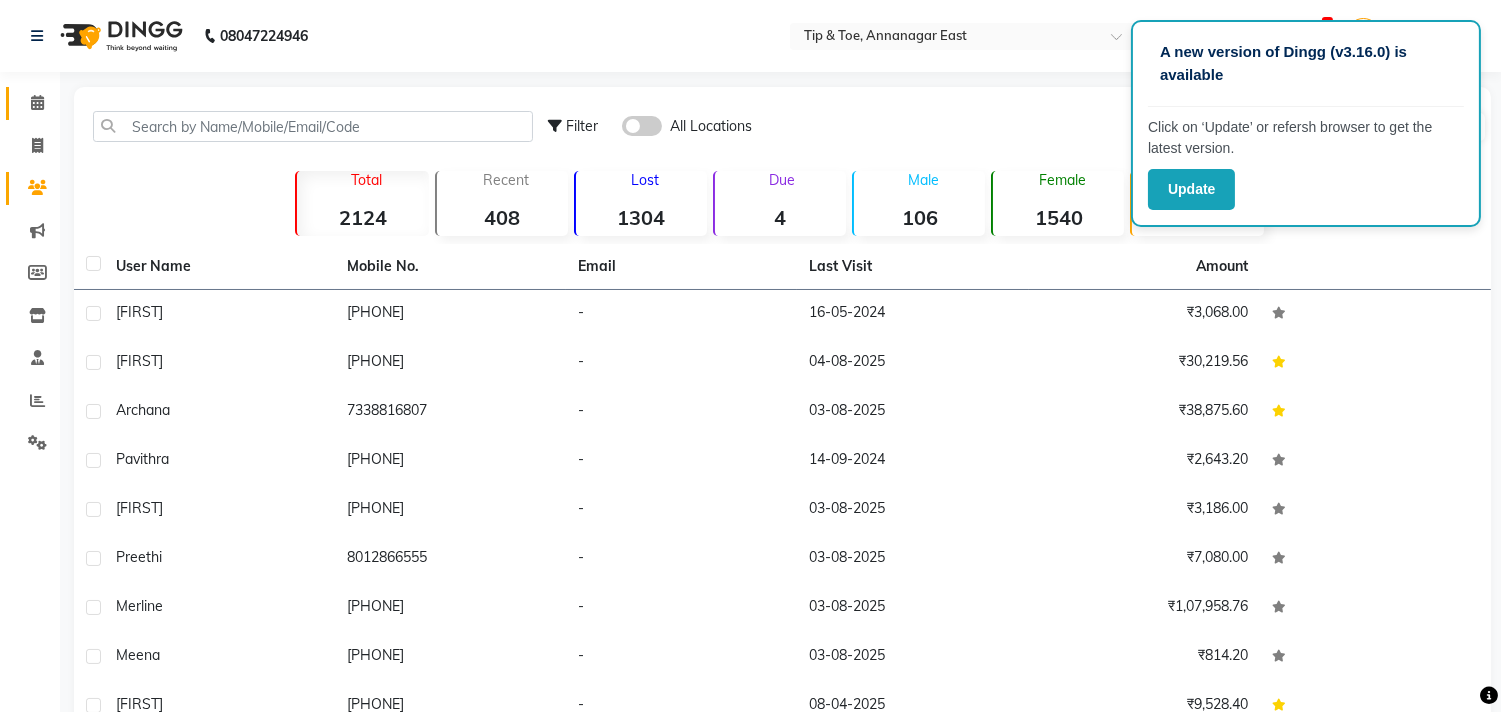 click on "Calendar" 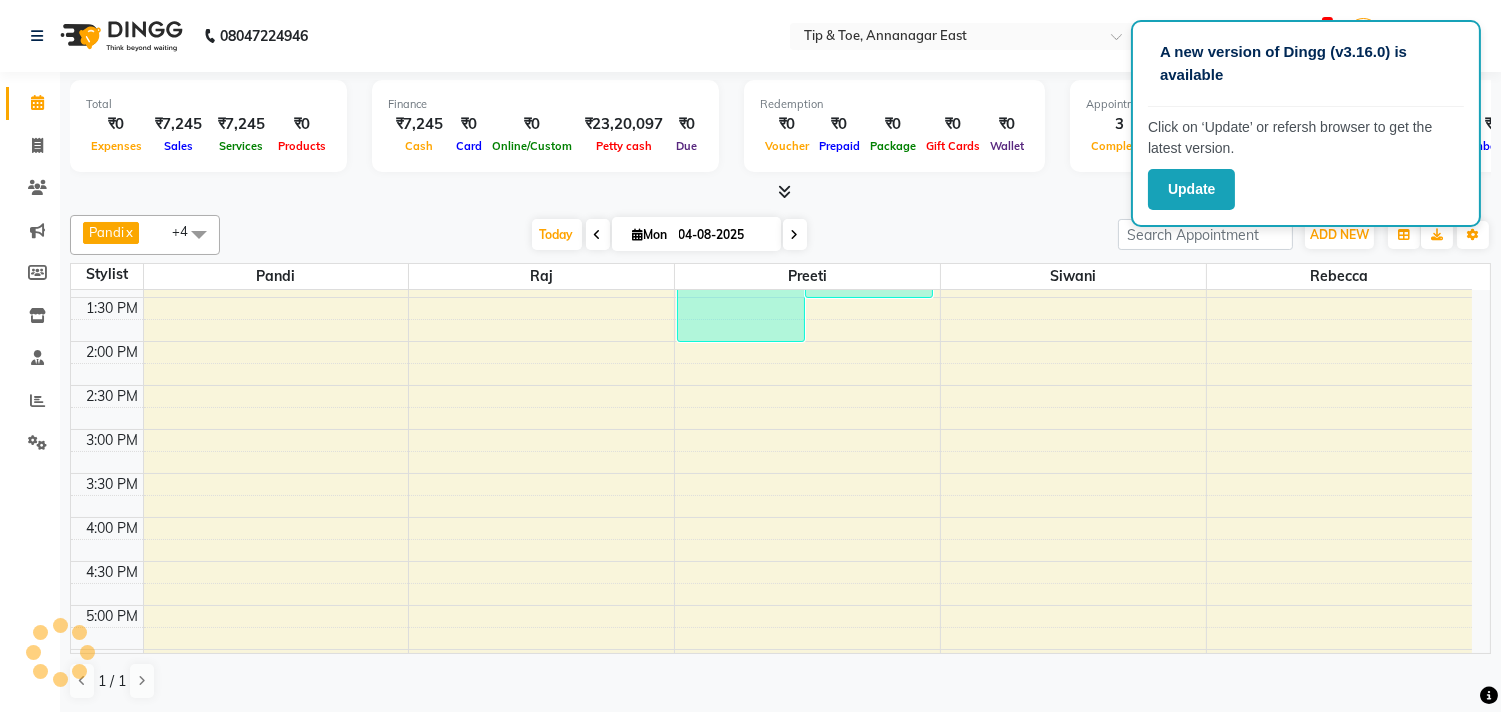 scroll, scrollTop: 333, scrollLeft: 0, axis: vertical 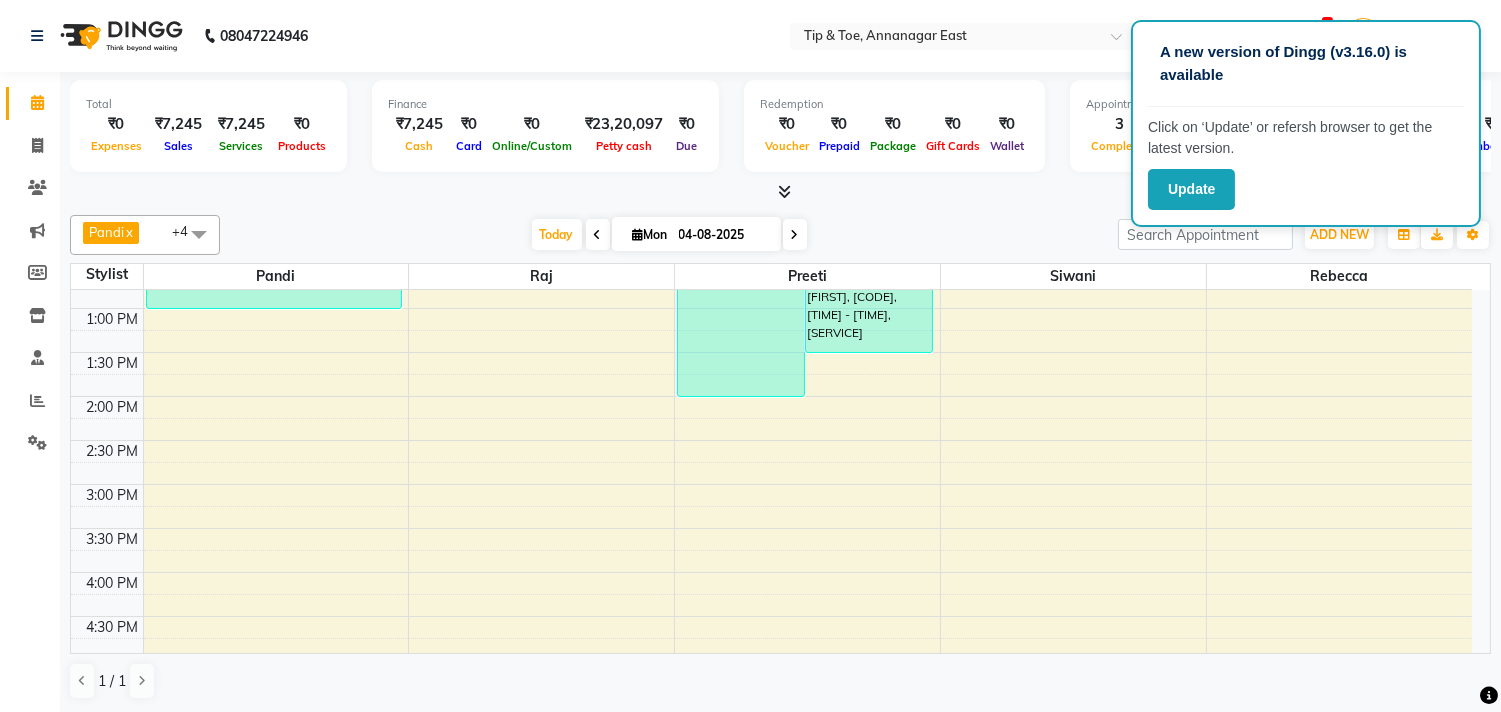 click at bounding box center (795, 234) 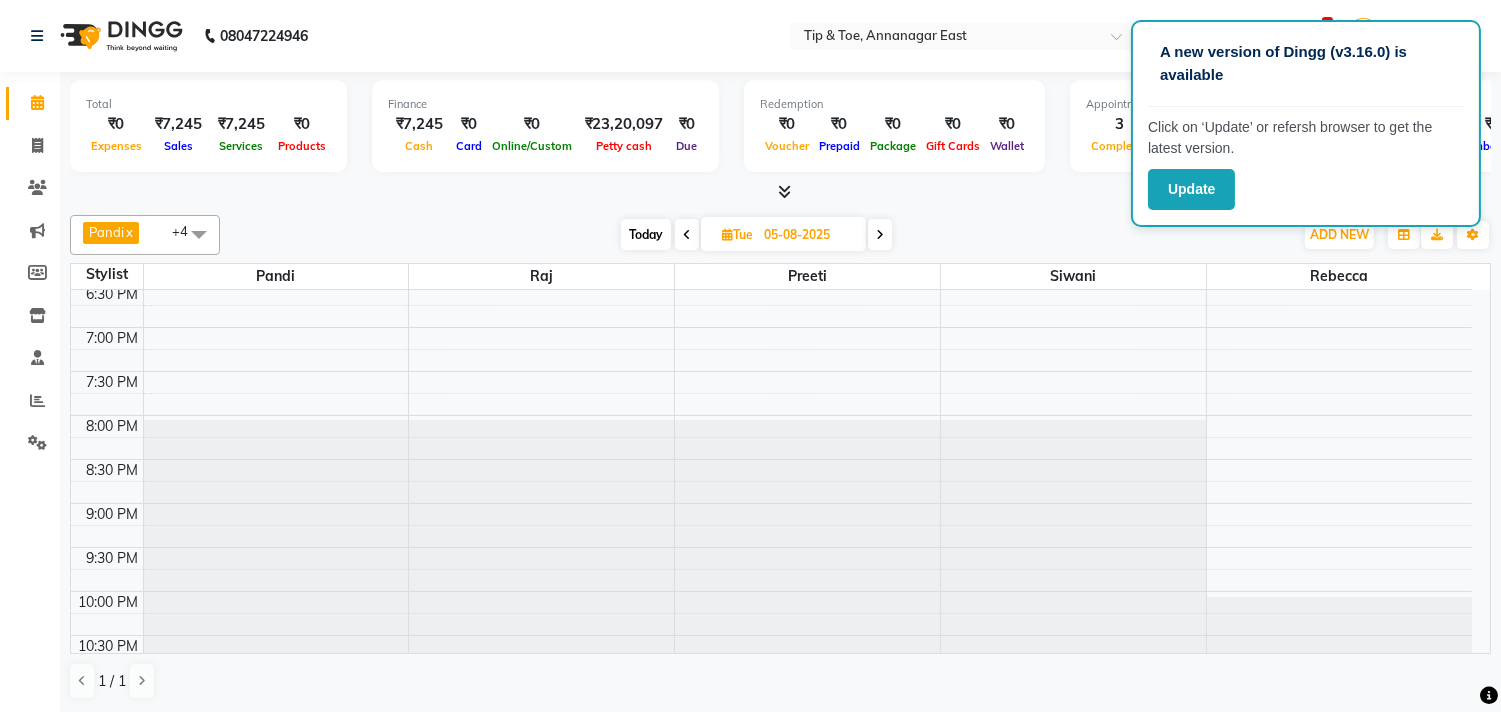 scroll, scrollTop: 873, scrollLeft: 0, axis: vertical 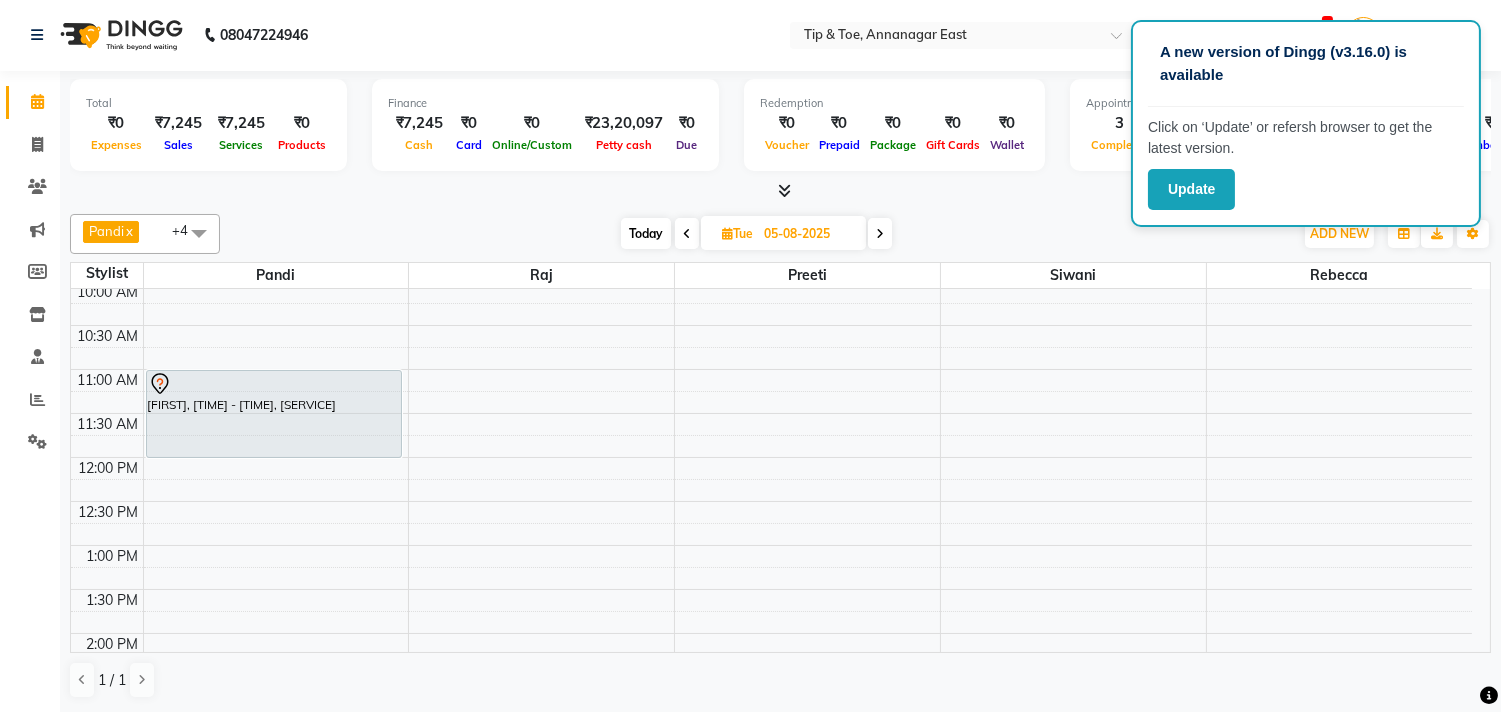 click on "[TIME] [TIME] [TIME] [TIME] [TIME] [TIME] [TIME] [TIME] [TIME] [TIME] [TIME] [TIME] [TIME] [TIME] [TIME] [TIME] [TIME] [TIME] [TIME] [TIME] [TIME] [TIME] [TIME] [TIME] [TIME] [TIME] [TIME] [TIME]             [FIRST], [TIME] - [TIME], [SERVICE]" at bounding box center [771, 809] 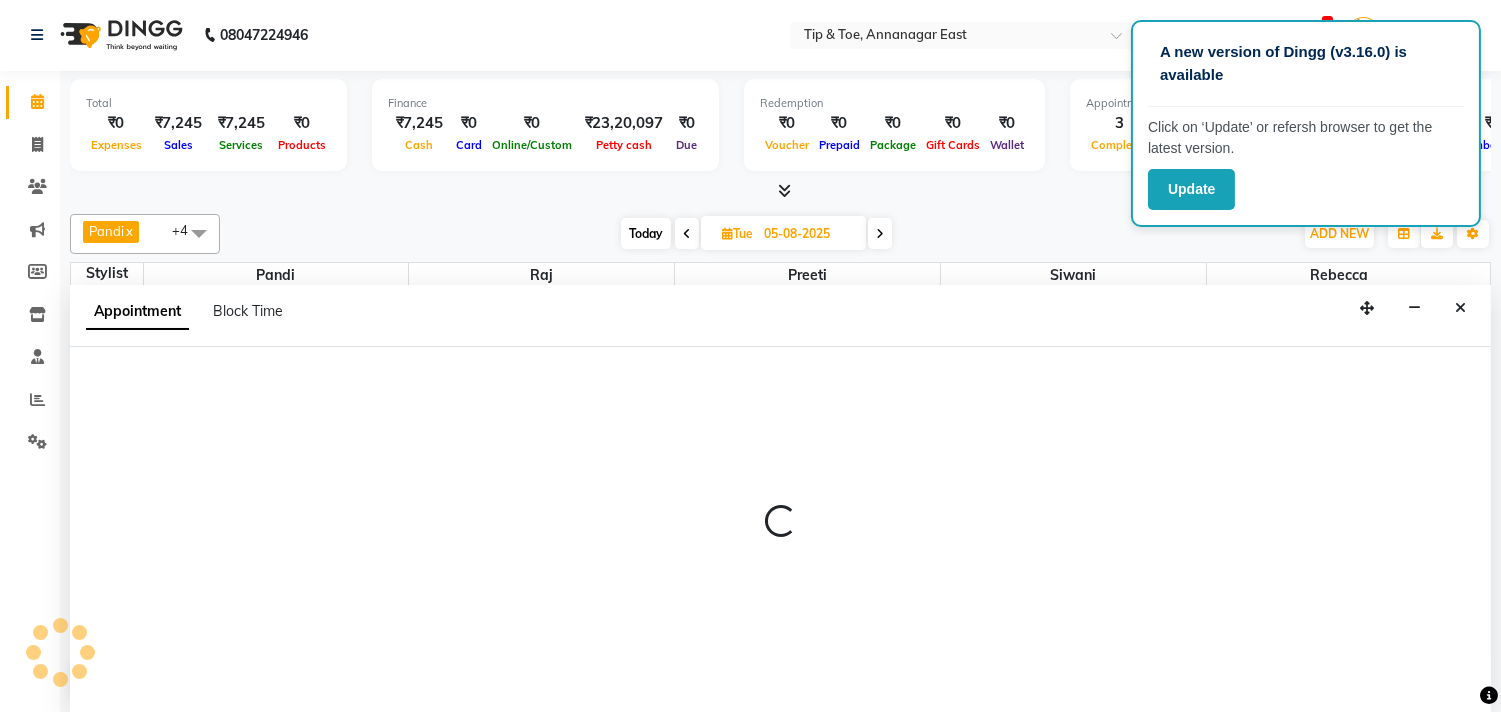 select on "39915" 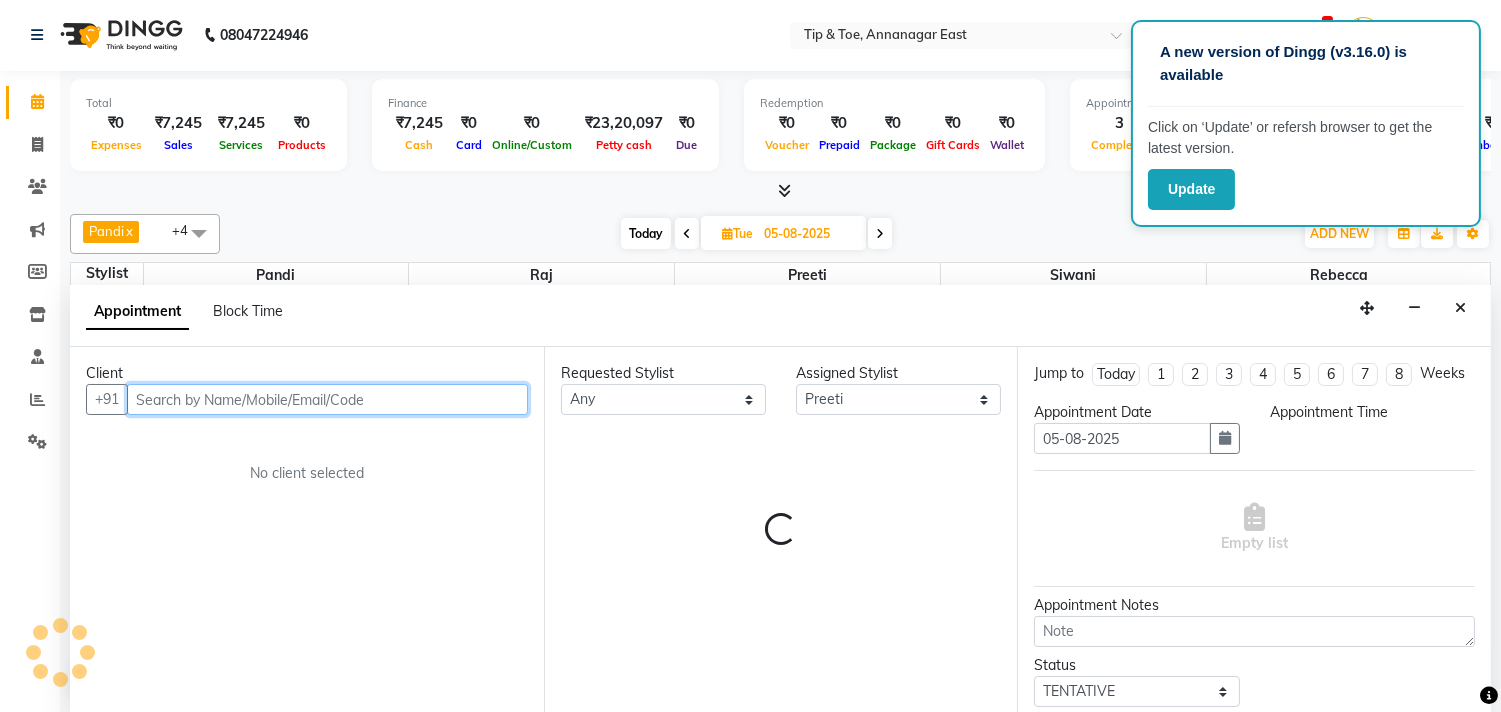 select on "630" 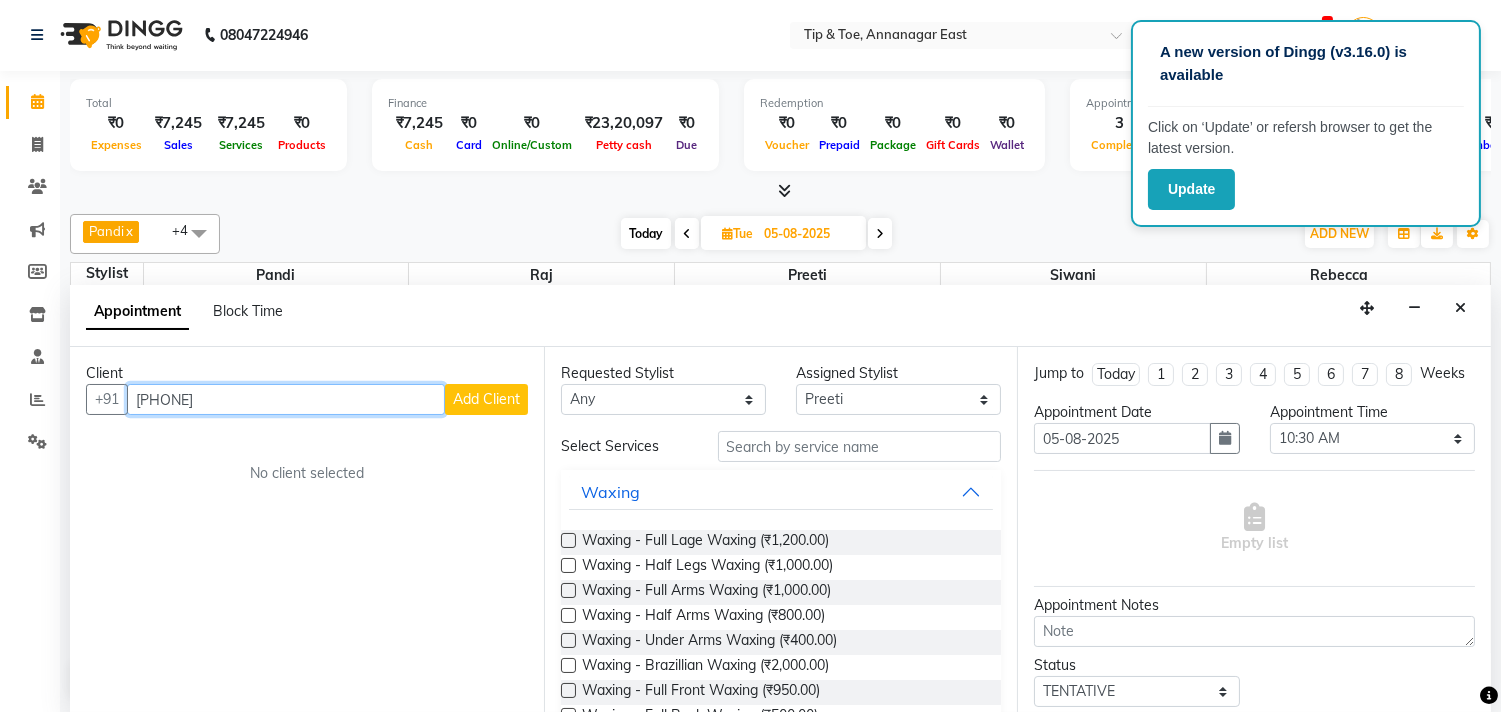 type on "[PHONE]" 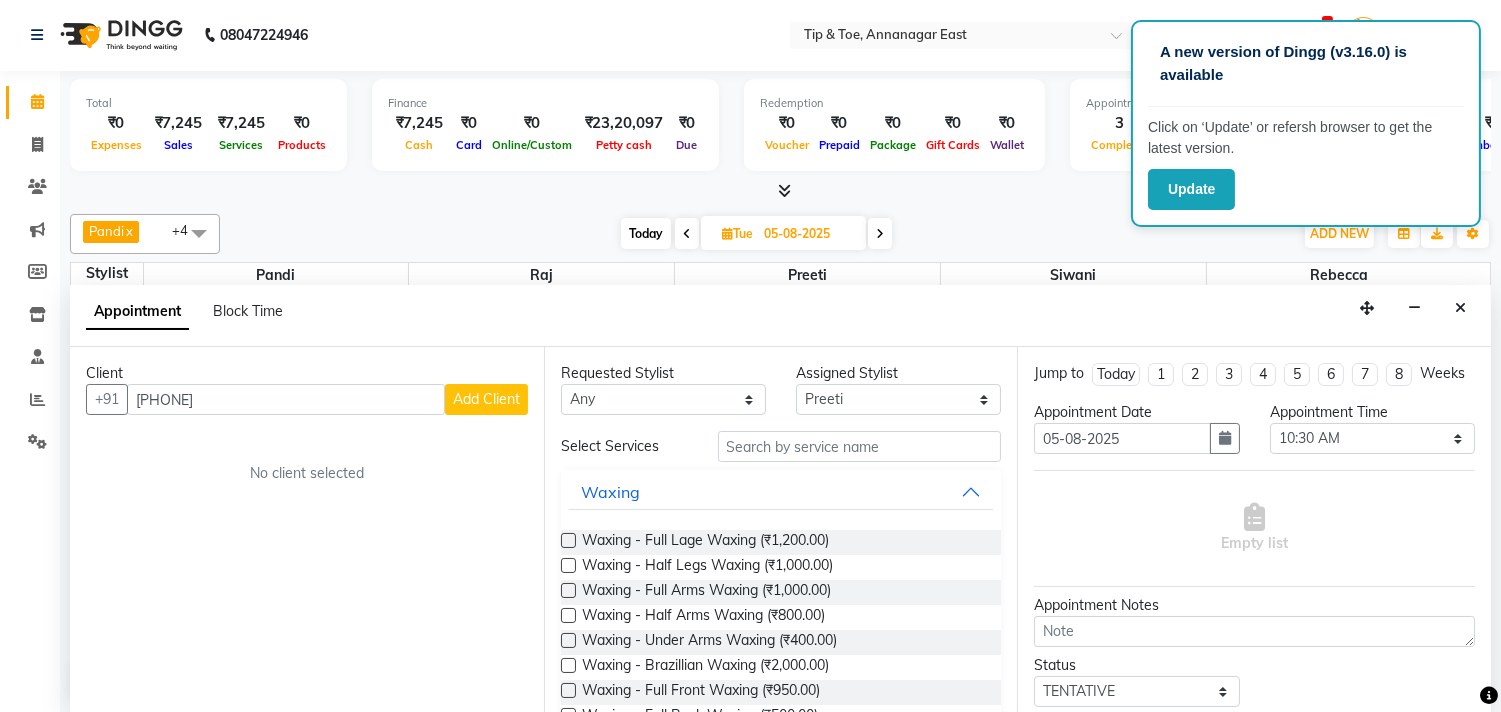 click on "Add Client" at bounding box center [486, 399] 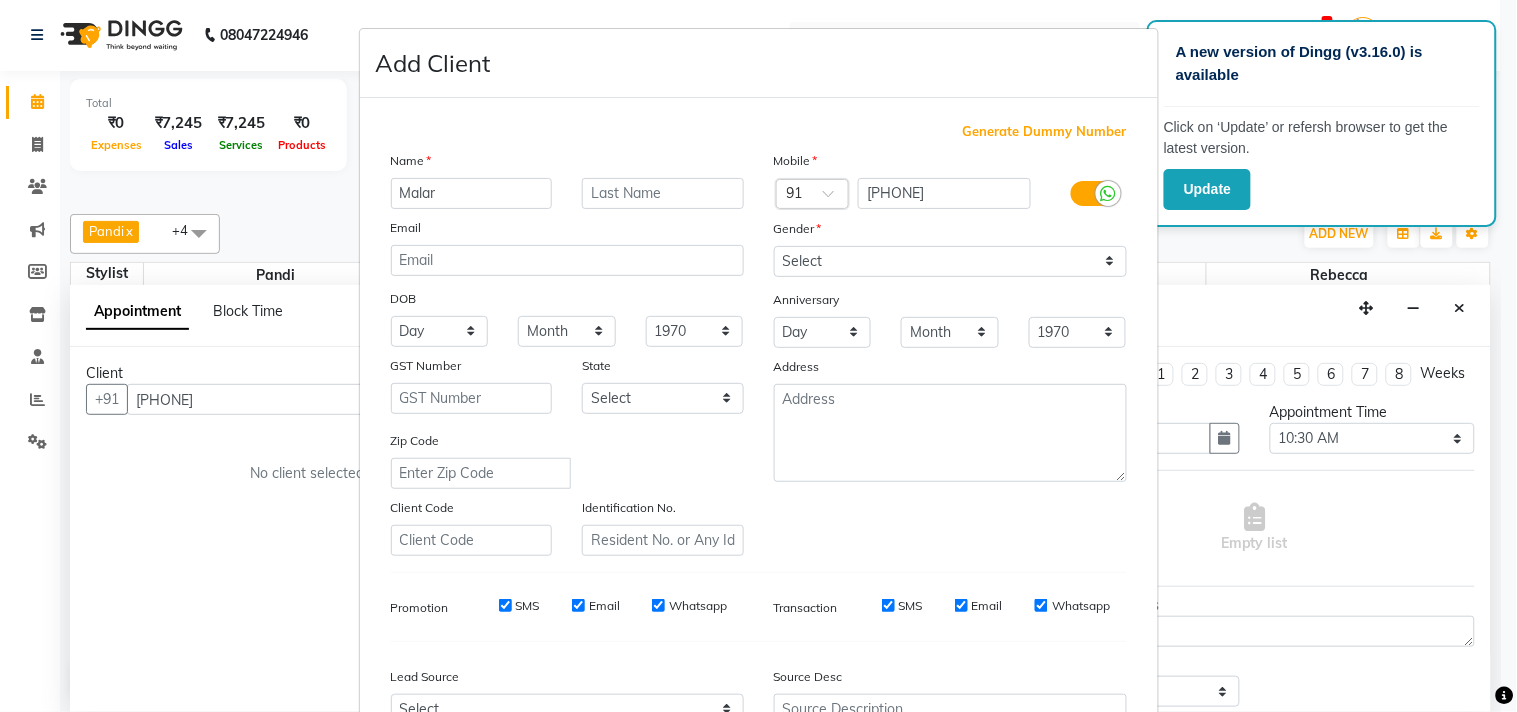 type on "Malar" 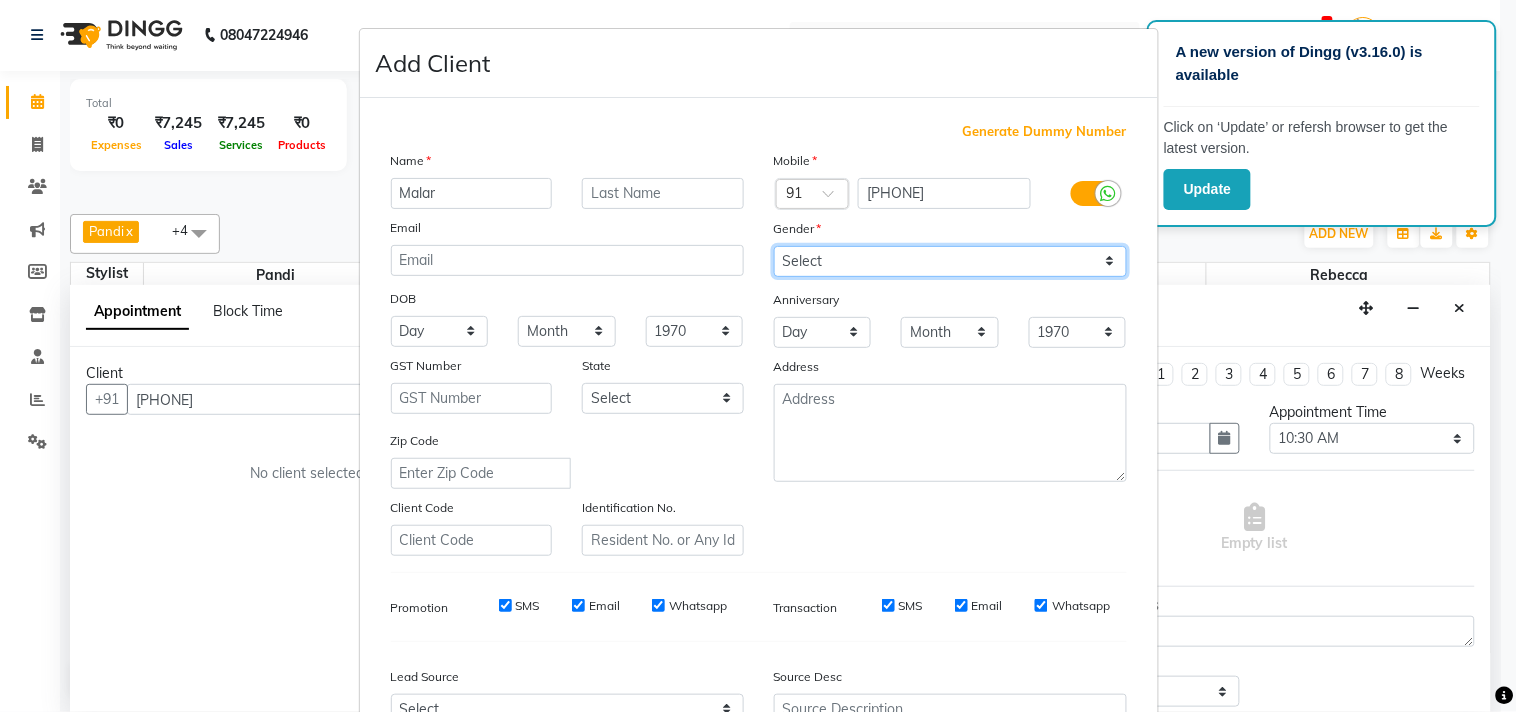 click on "Select Male Female Other Prefer Not To Say" at bounding box center (950, 261) 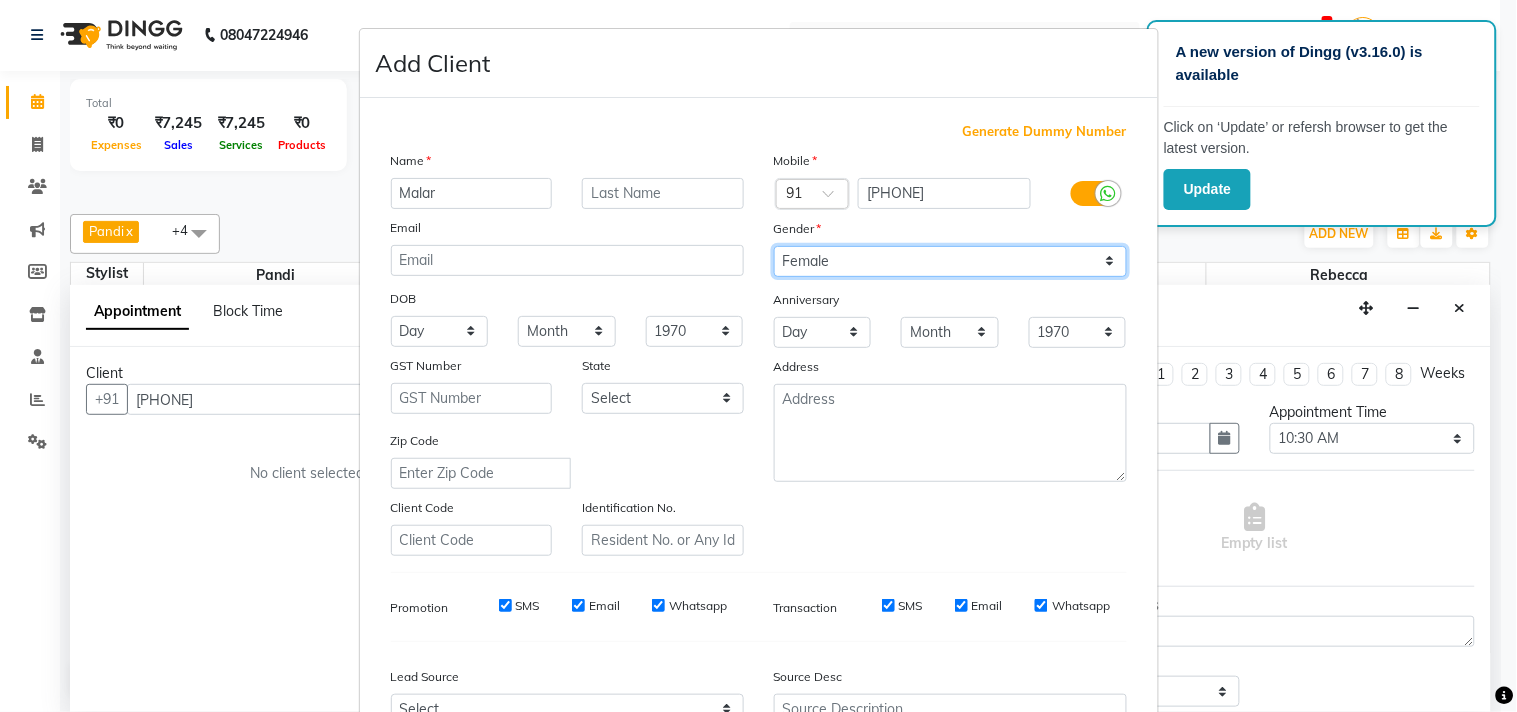 click on "Select Male Female Other Prefer Not To Say" at bounding box center (950, 261) 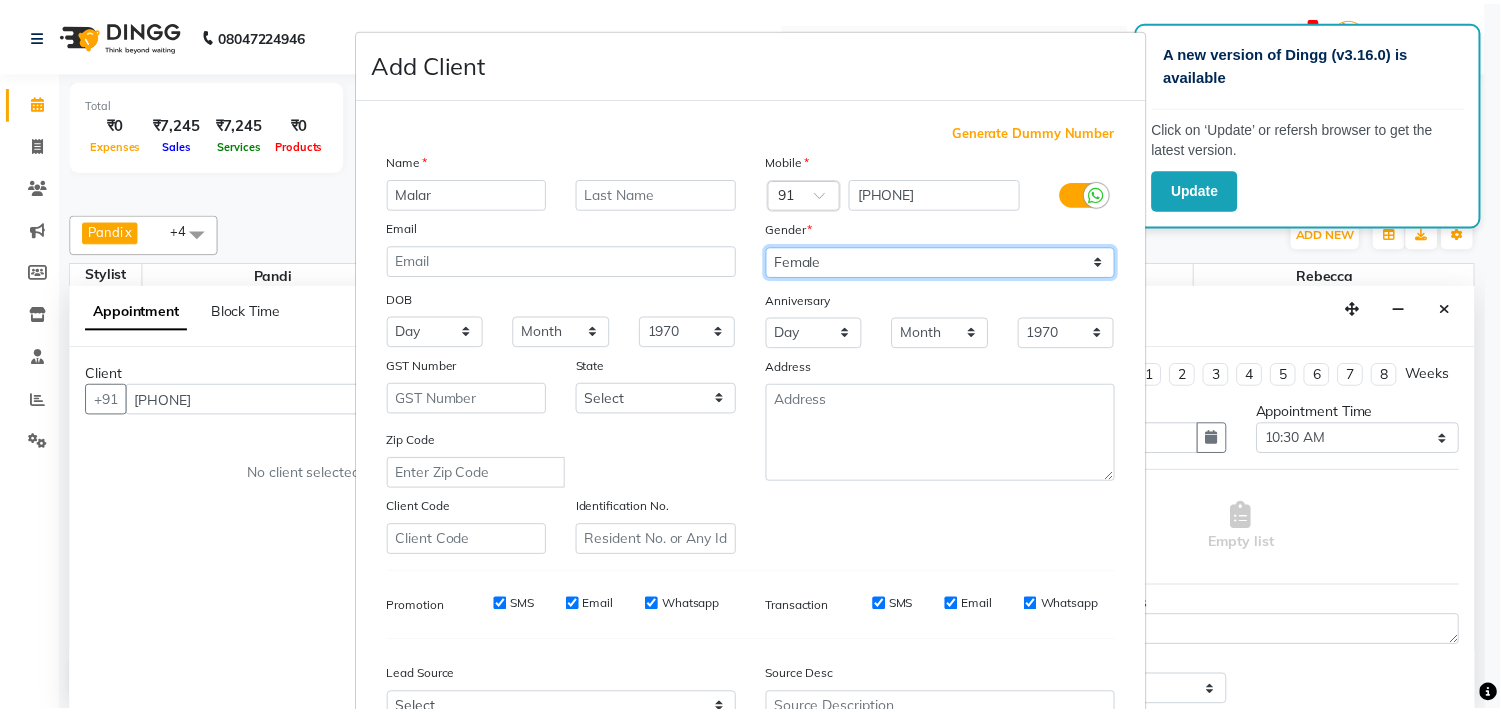 scroll, scrollTop: 212, scrollLeft: 0, axis: vertical 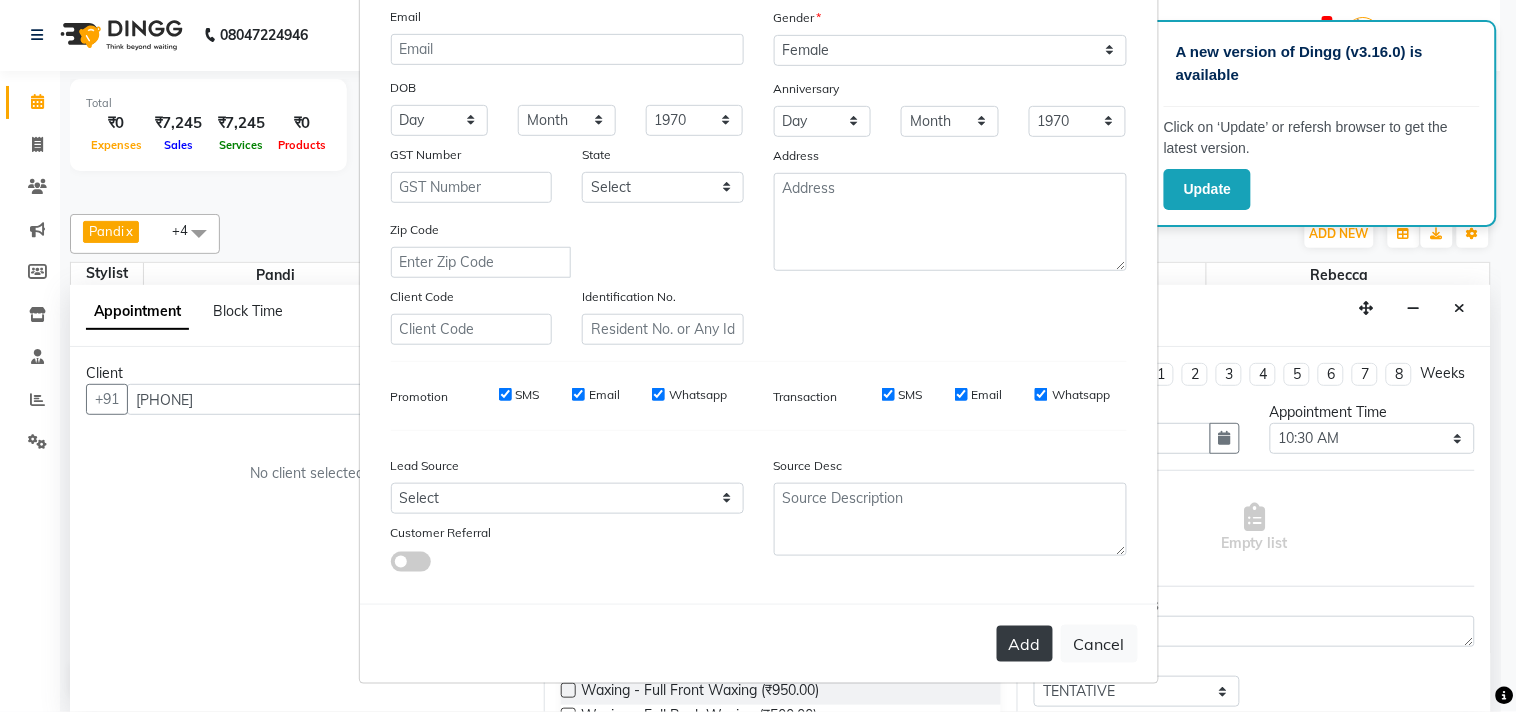 click on "Add" at bounding box center (1025, 644) 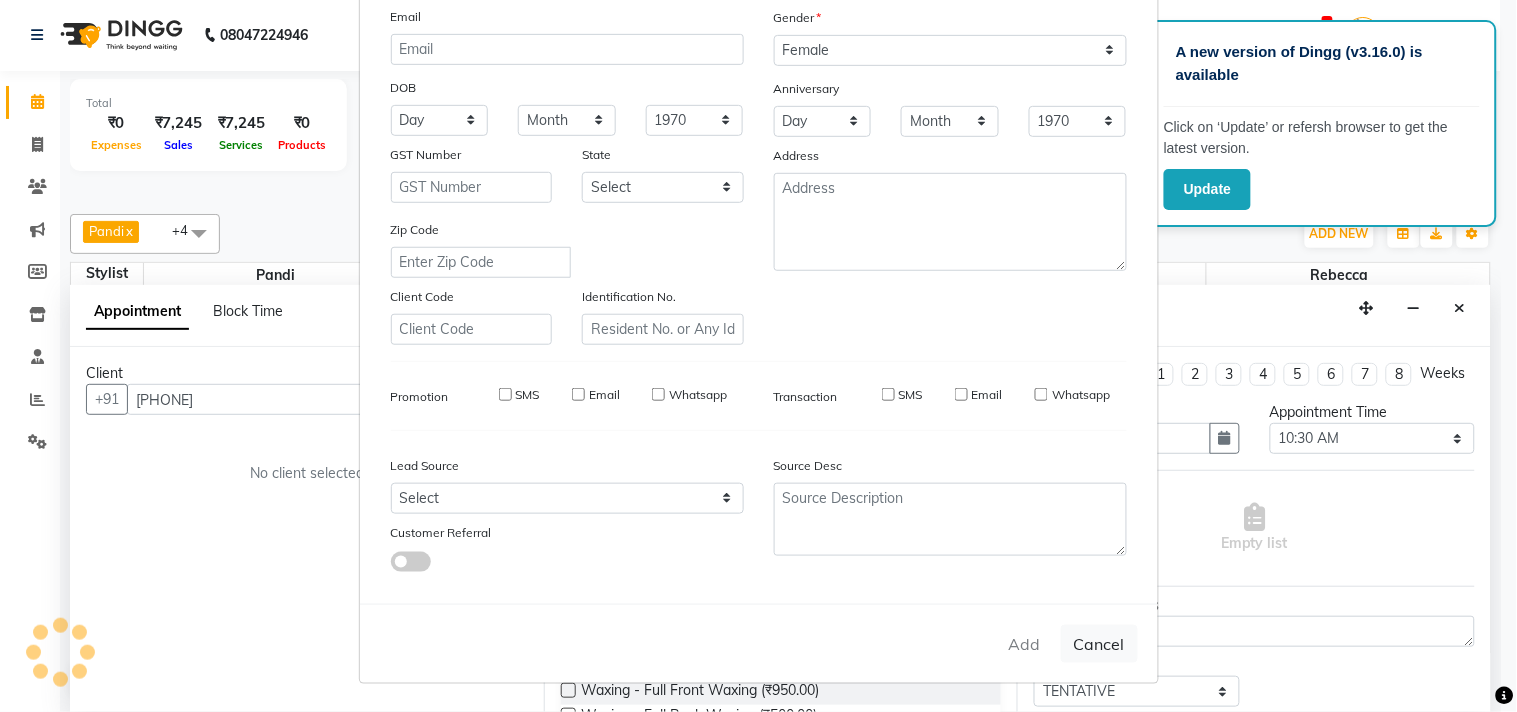 type 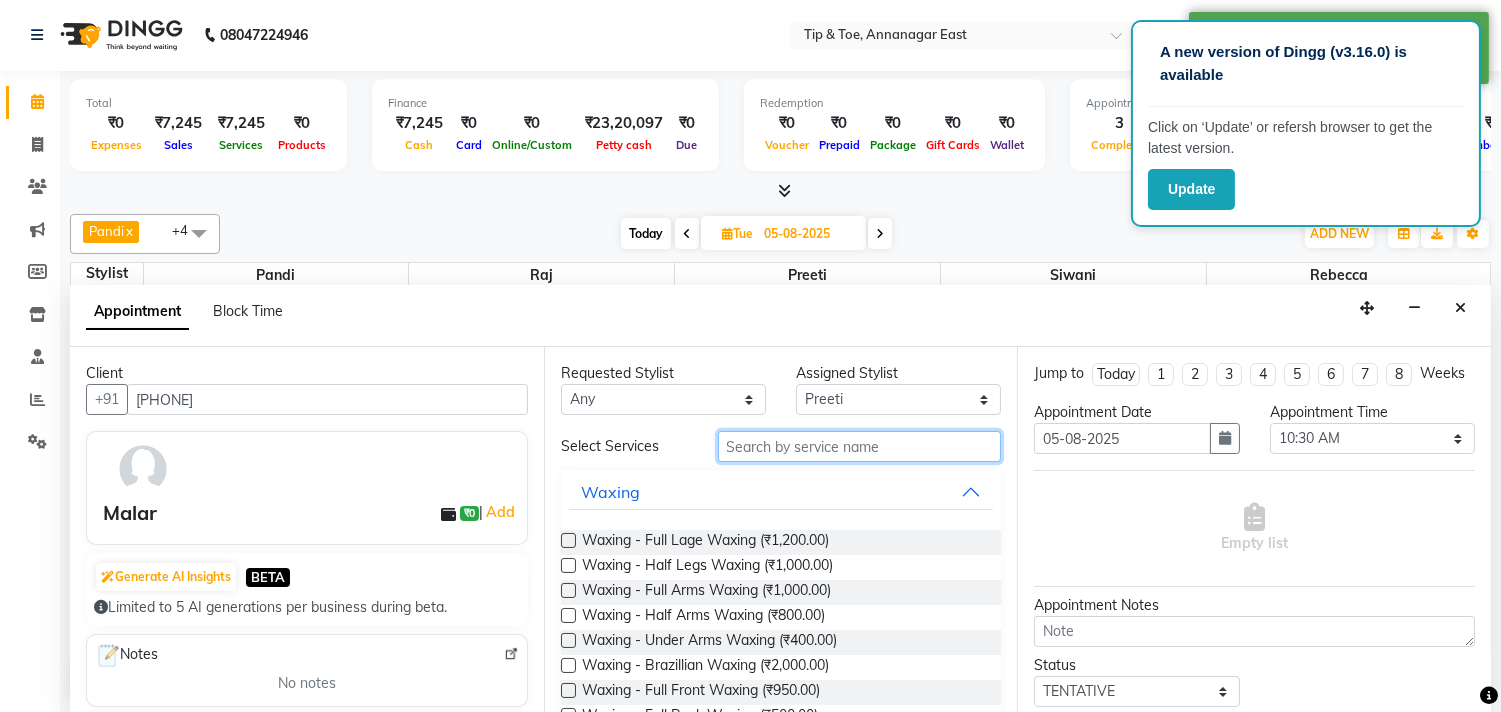 click at bounding box center [860, 446] 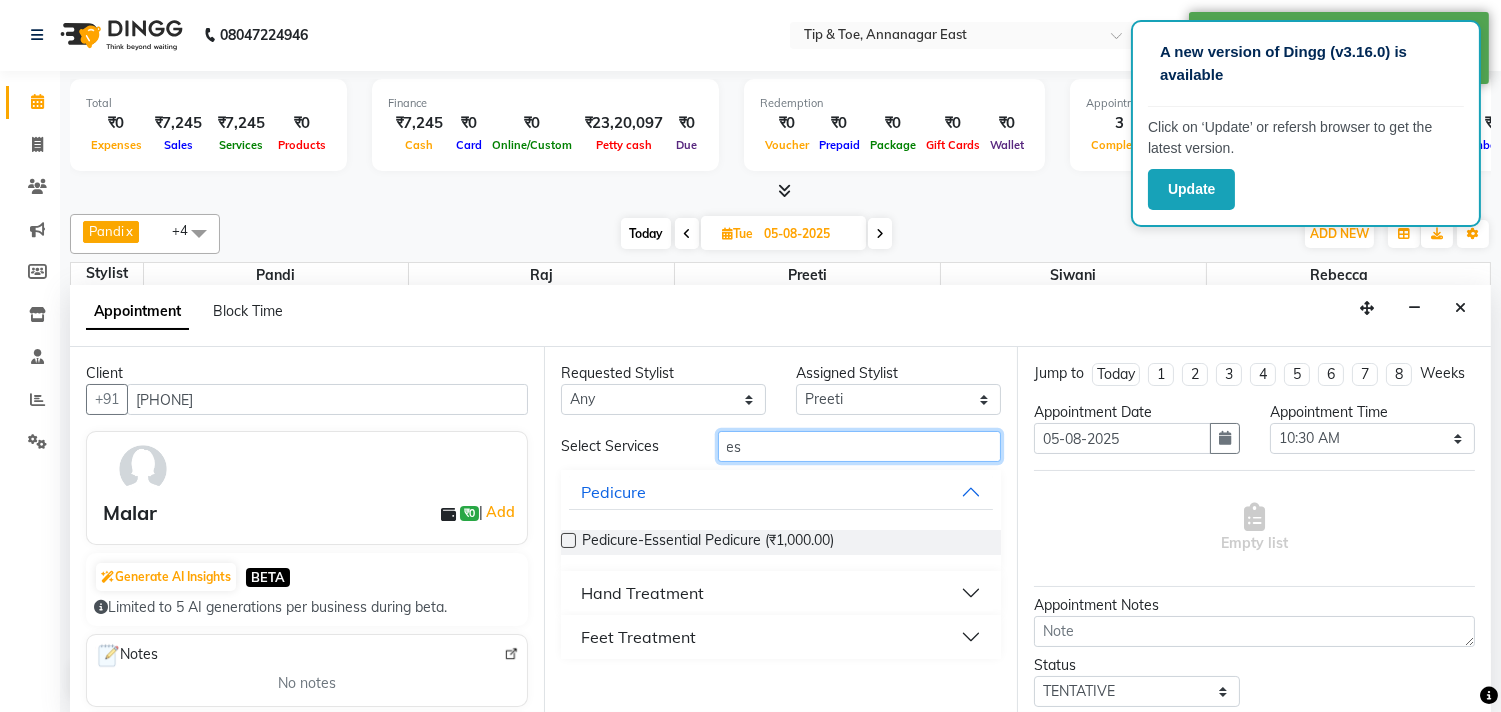 type on "e" 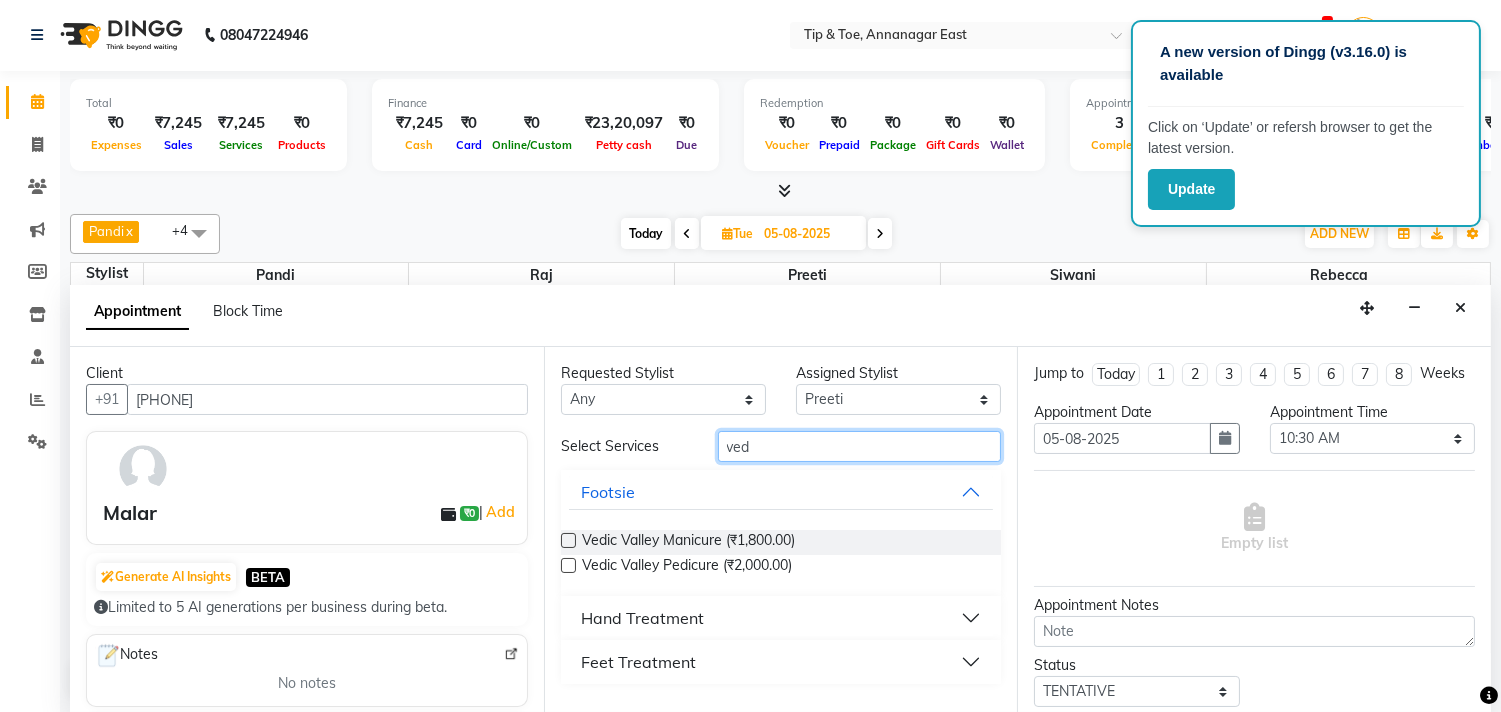 type on "ved" 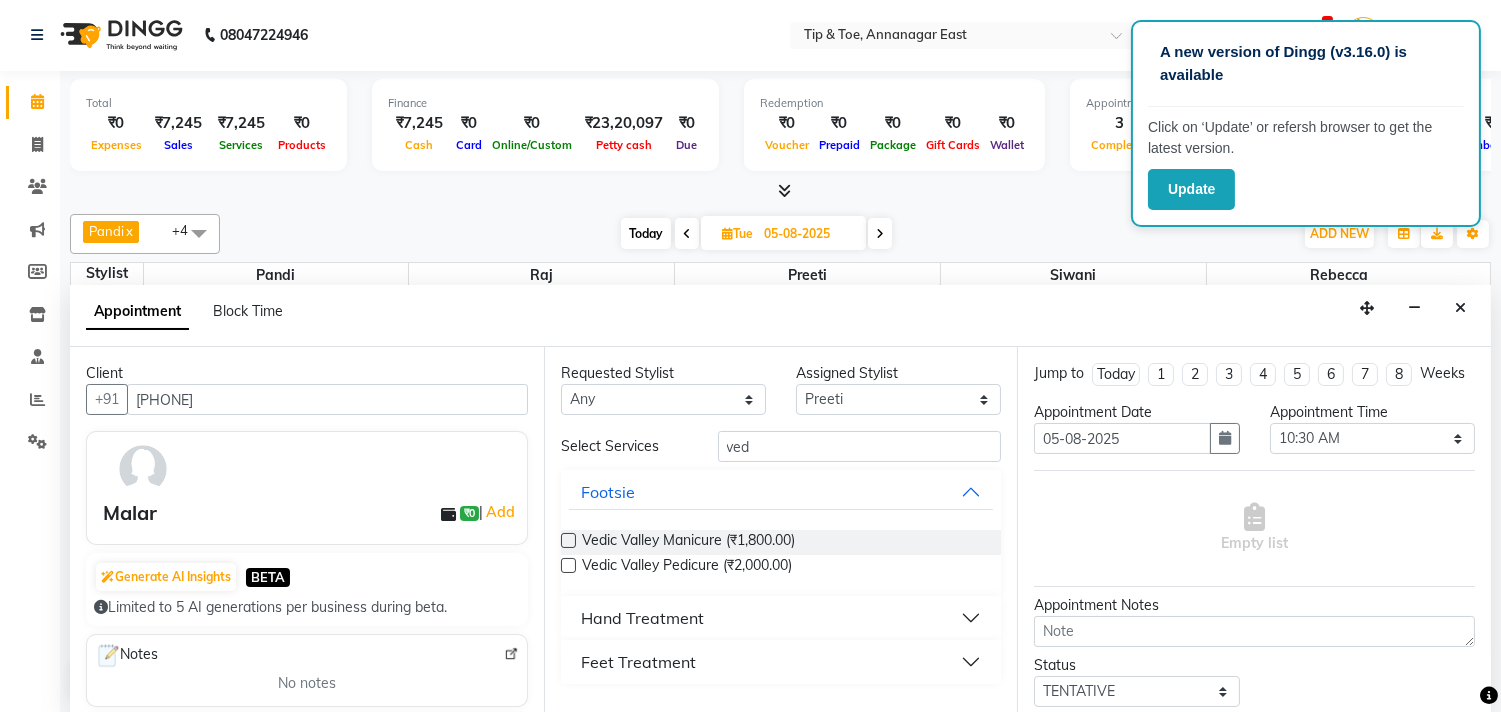 click on "Feet Treatment" at bounding box center (781, 662) 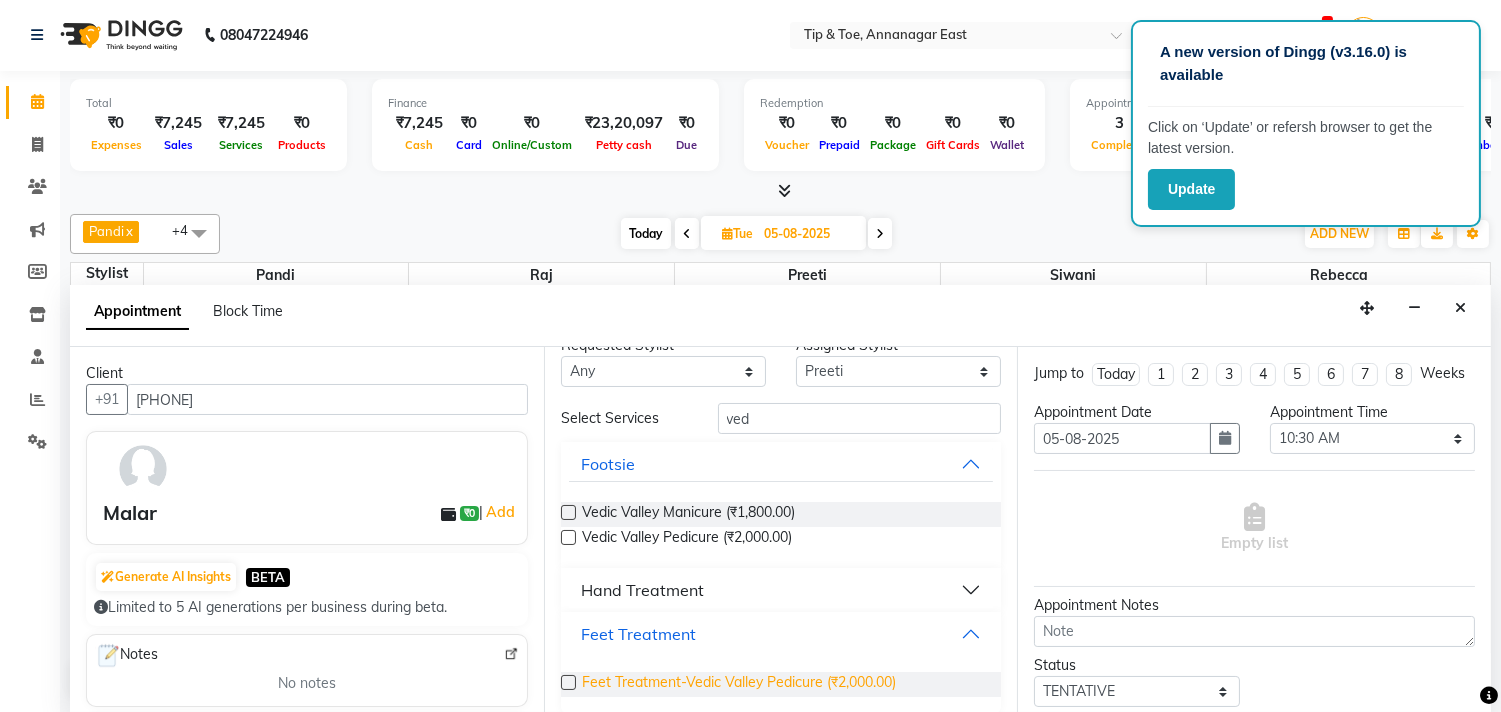 scroll, scrollTop: 44, scrollLeft: 0, axis: vertical 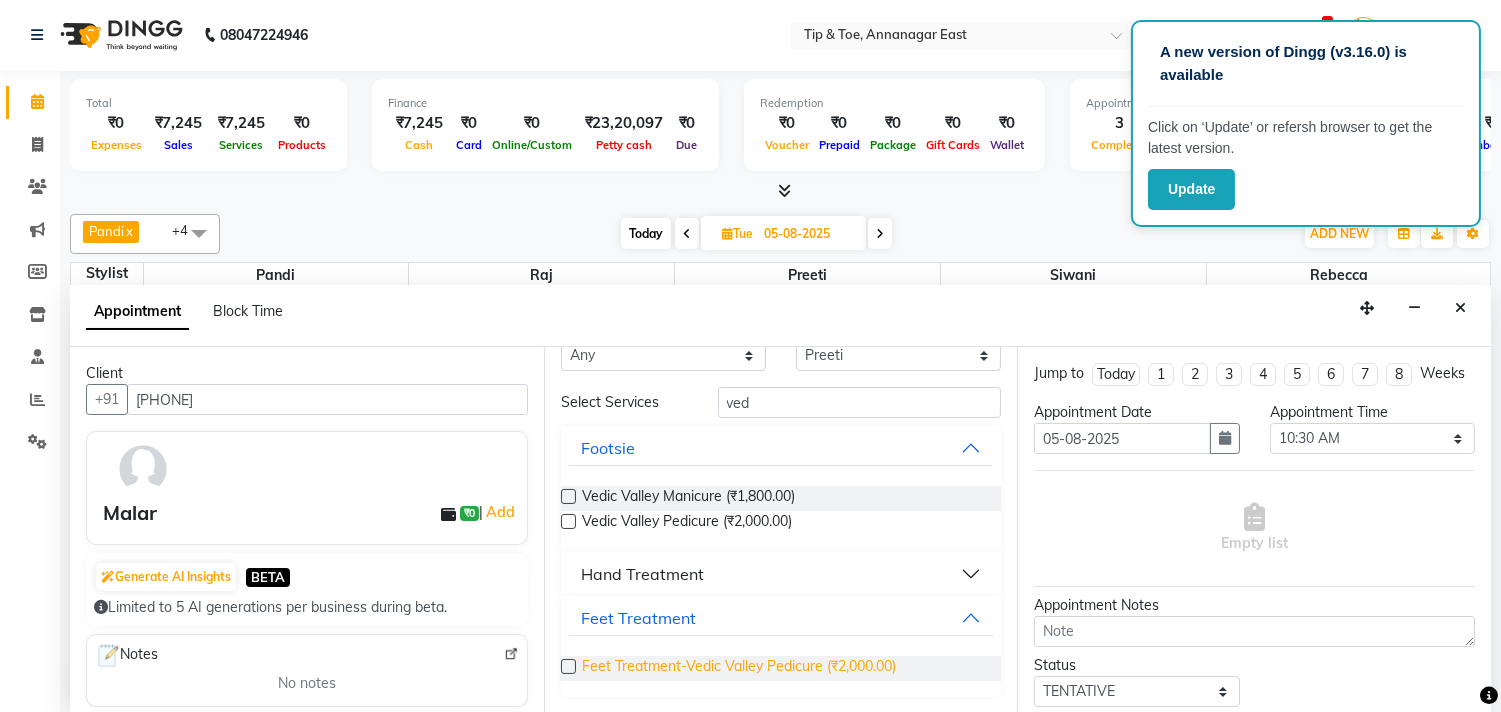 click on "Feet Treatment-Vedic Valley Pedicure (₹2,000.00)" at bounding box center [739, 668] 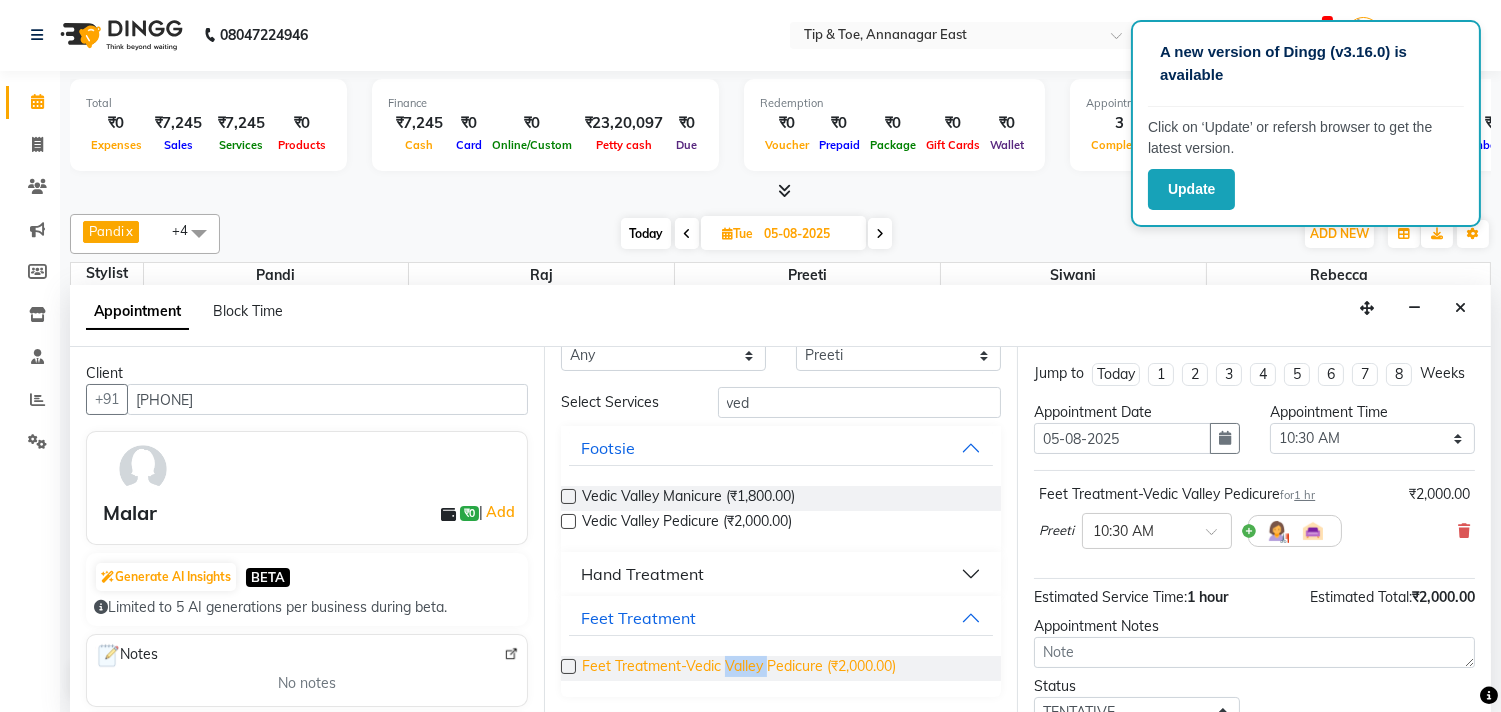 click on "Feet Treatment-Vedic Valley Pedicure (₹2,000.00)" at bounding box center [739, 668] 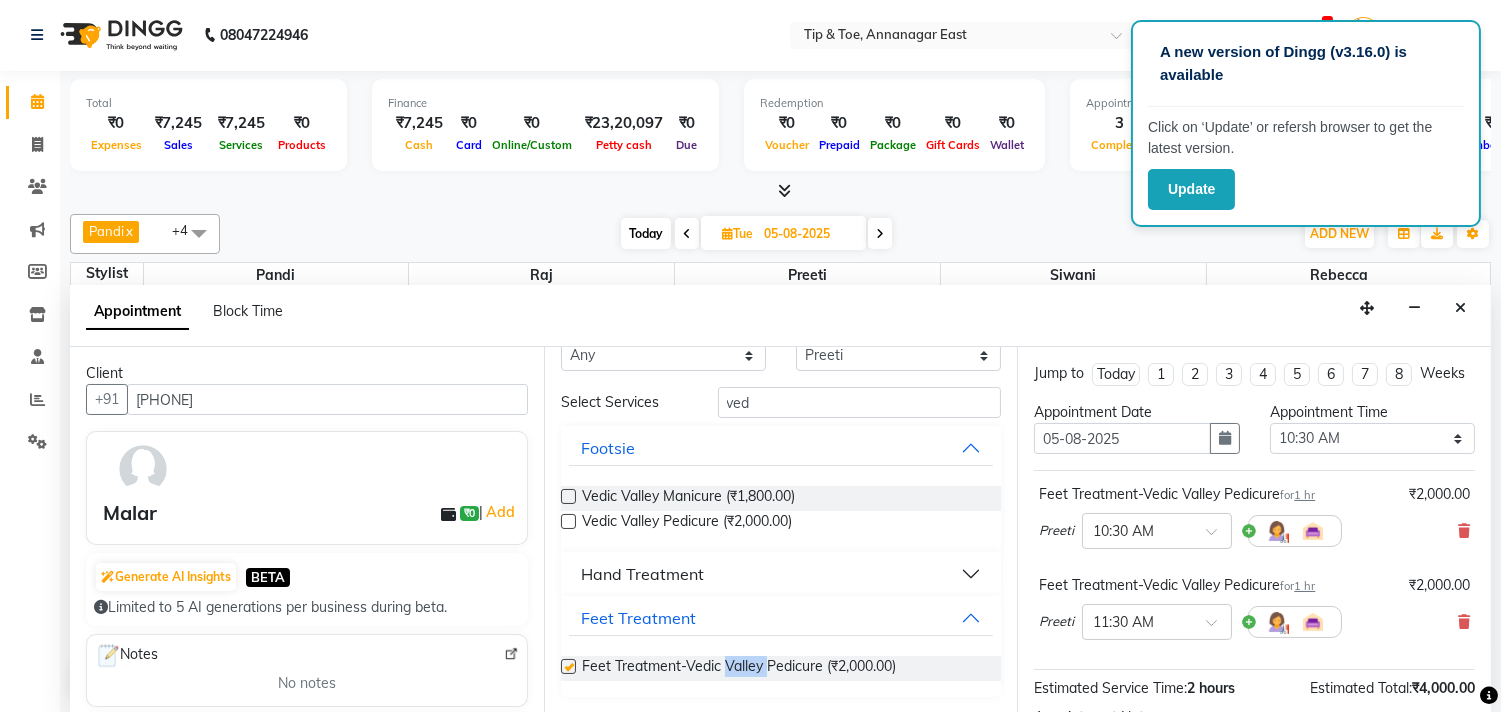 checkbox on "false" 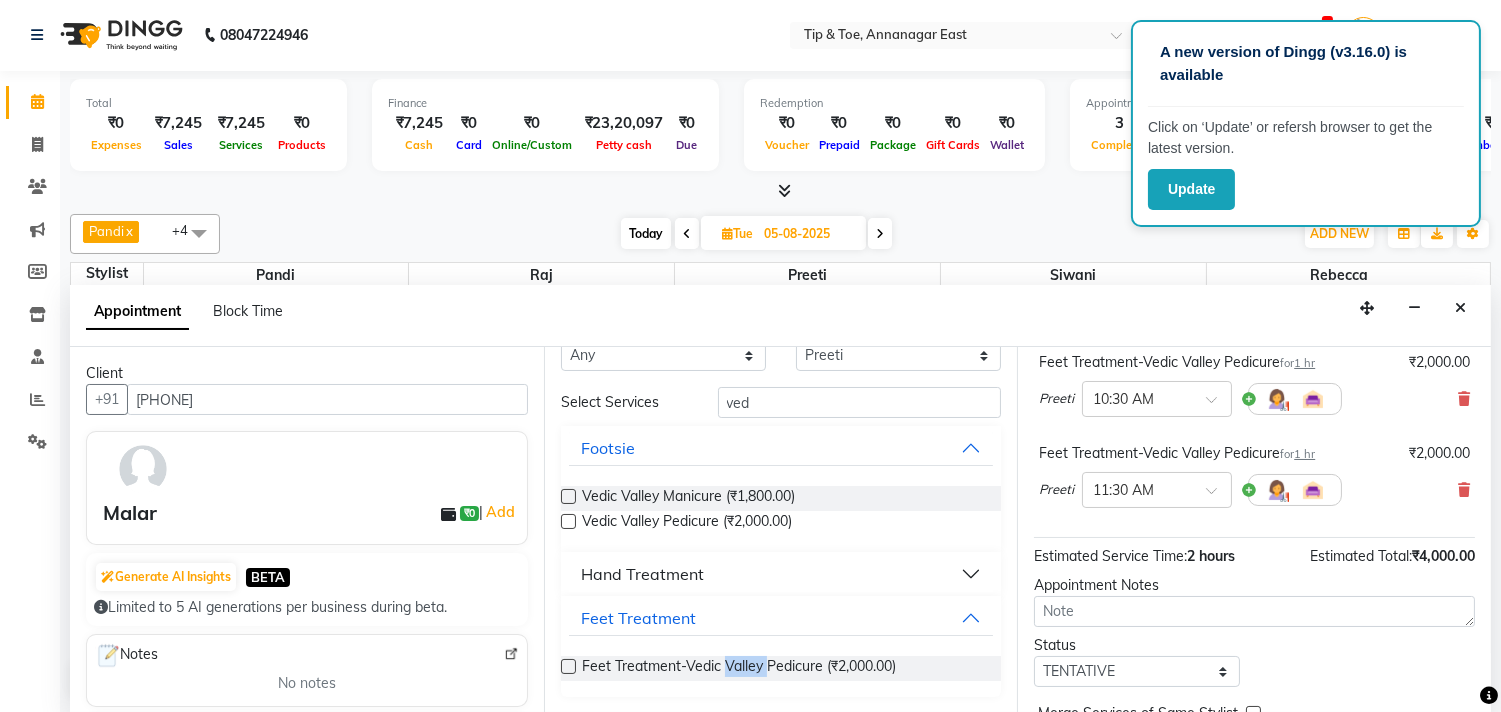 scroll, scrollTop: 251, scrollLeft: 0, axis: vertical 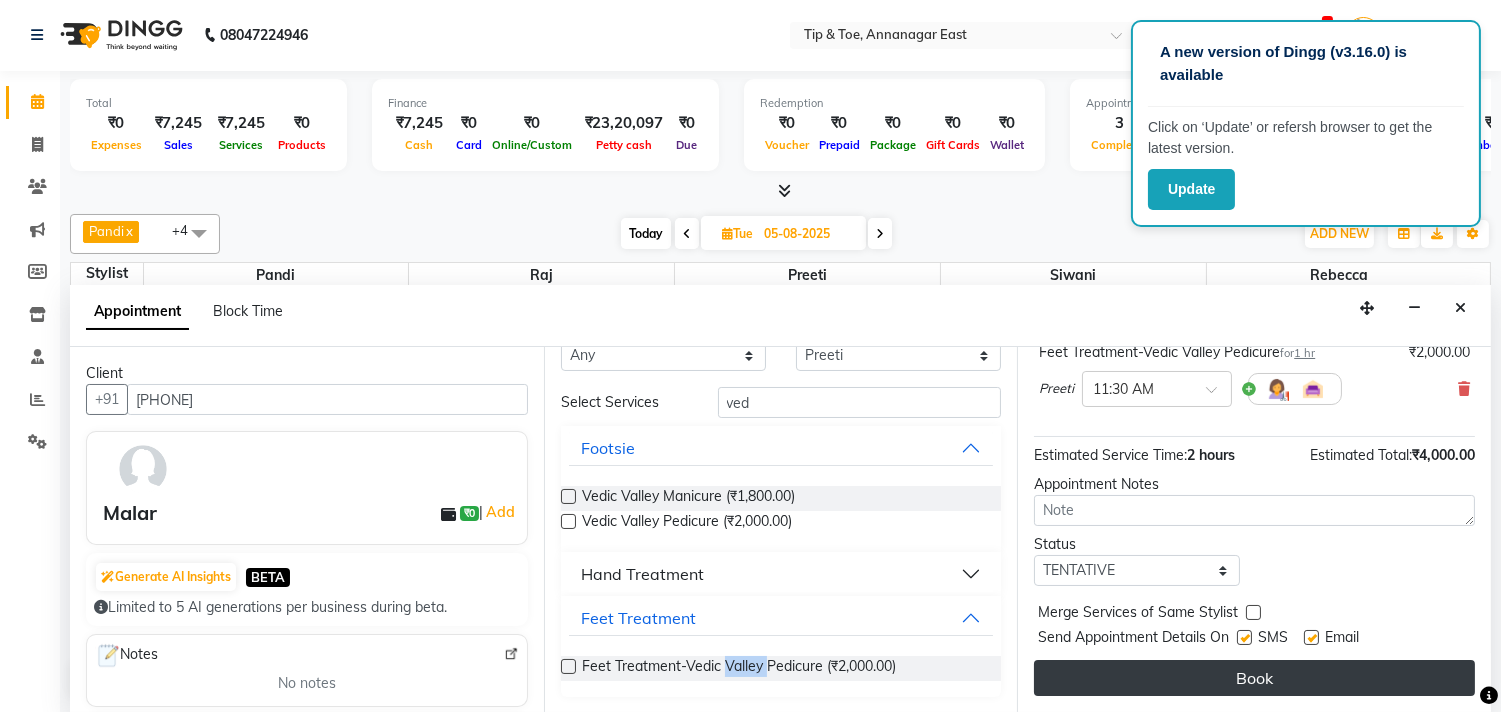 click on "Book" at bounding box center (1254, 678) 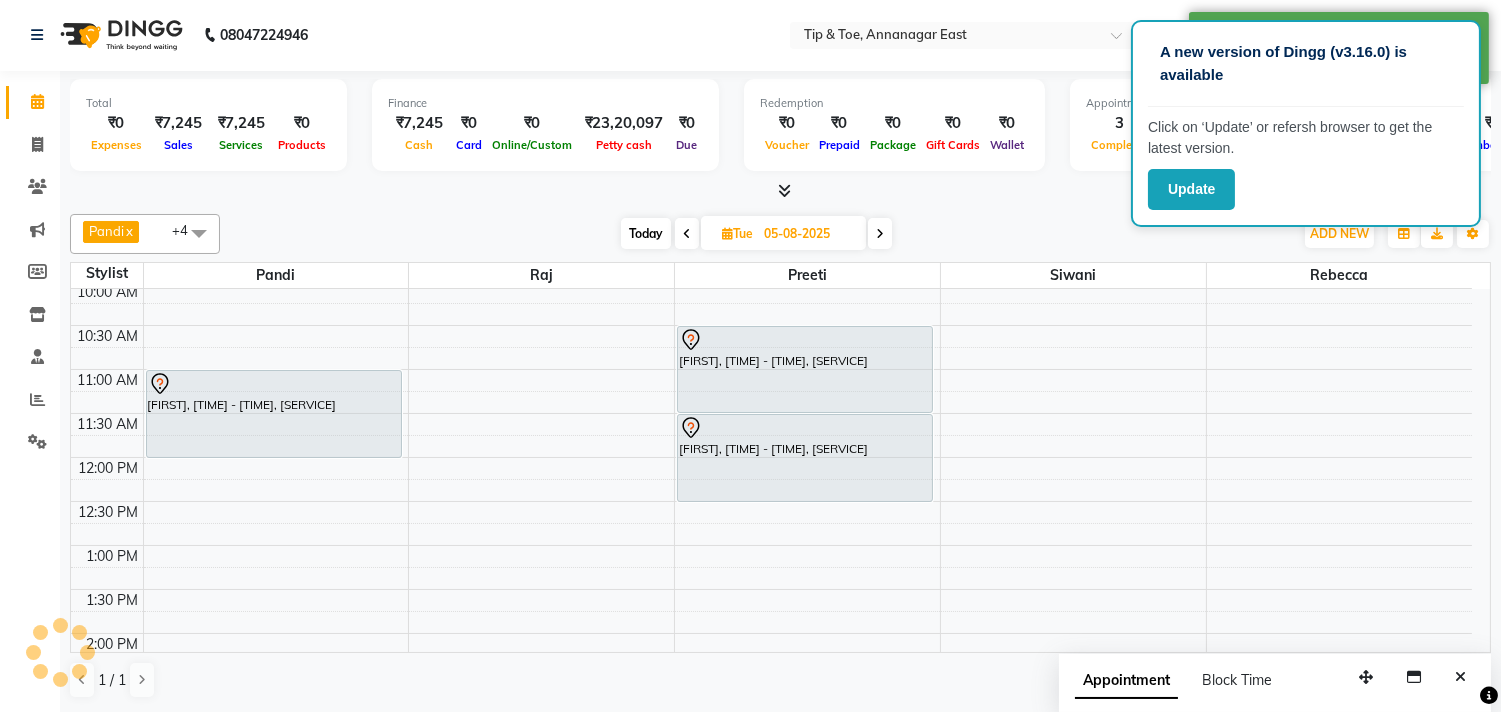 scroll, scrollTop: 0, scrollLeft: 0, axis: both 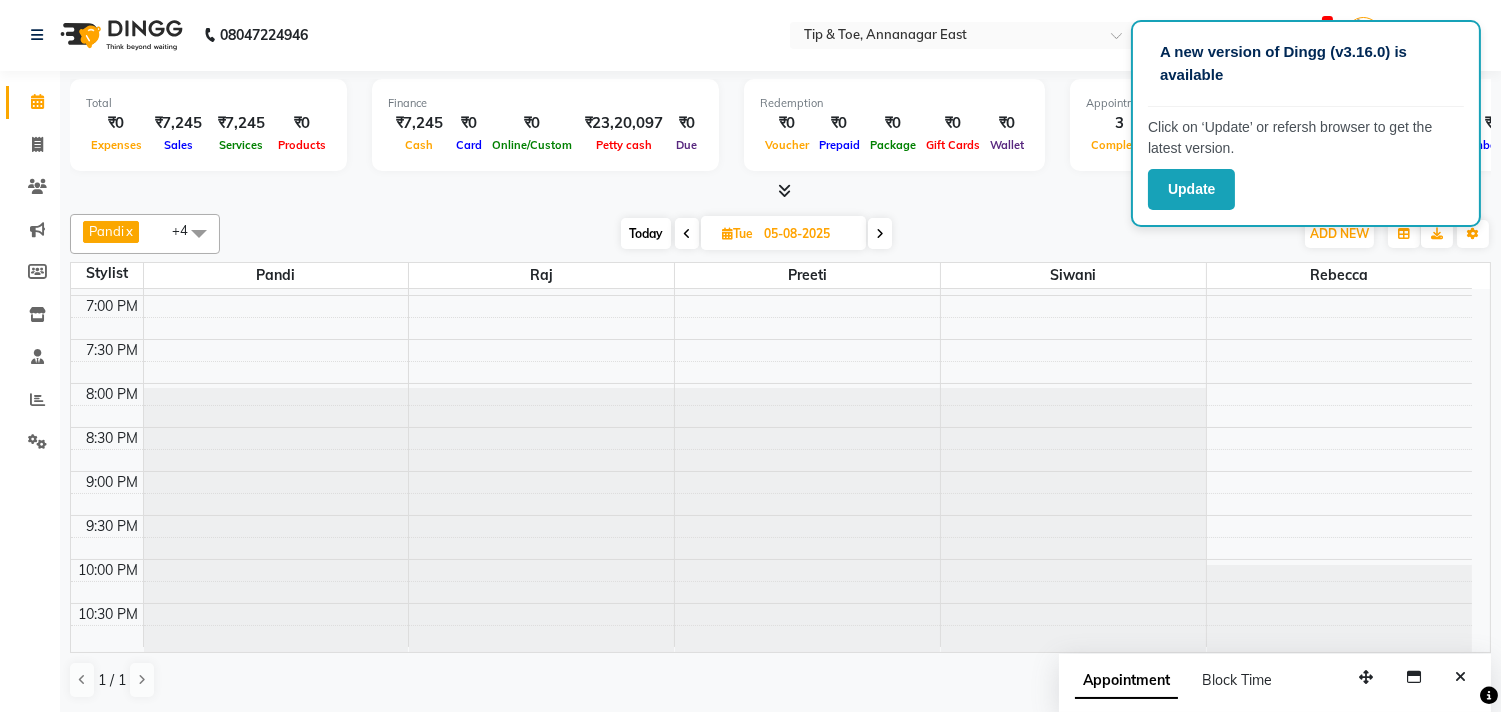 click on "Today" at bounding box center [646, 233] 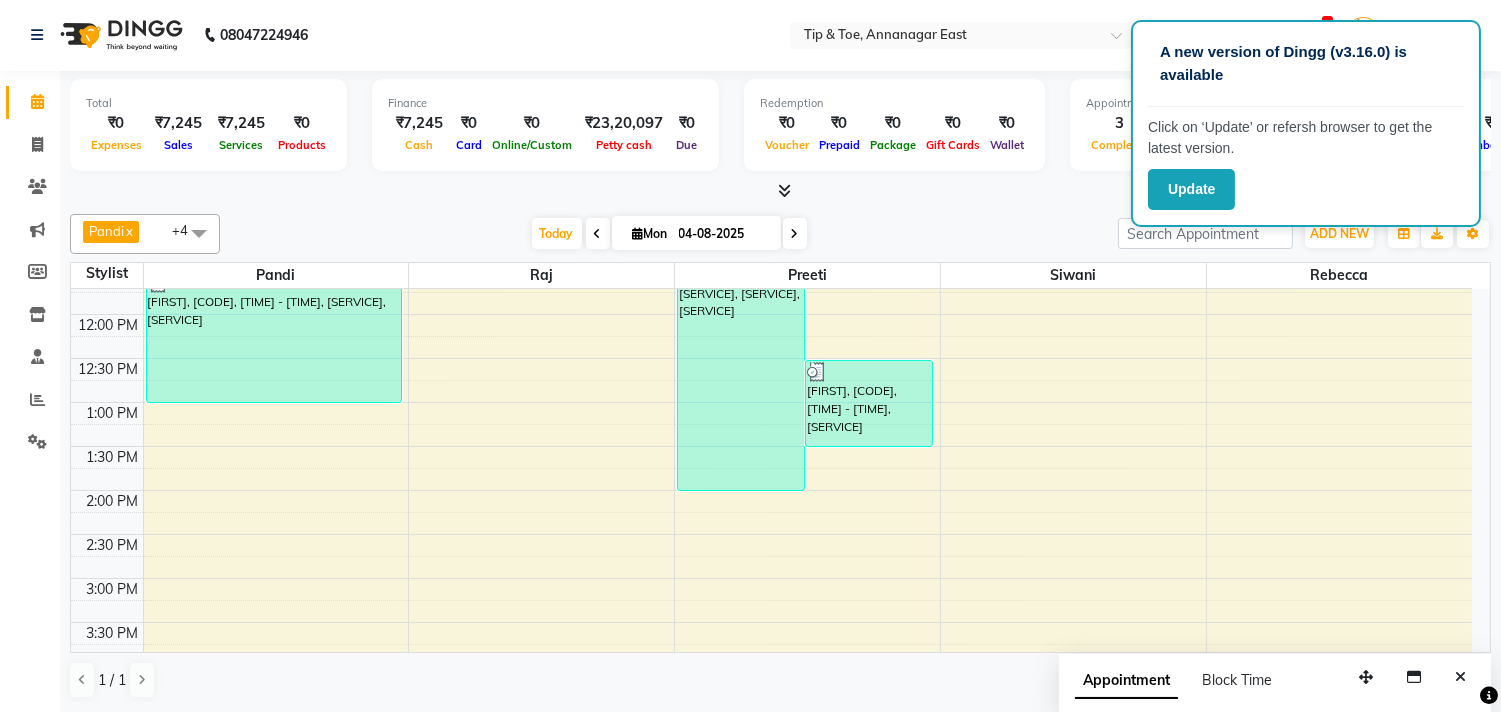 scroll, scrollTop: 333, scrollLeft: 0, axis: vertical 